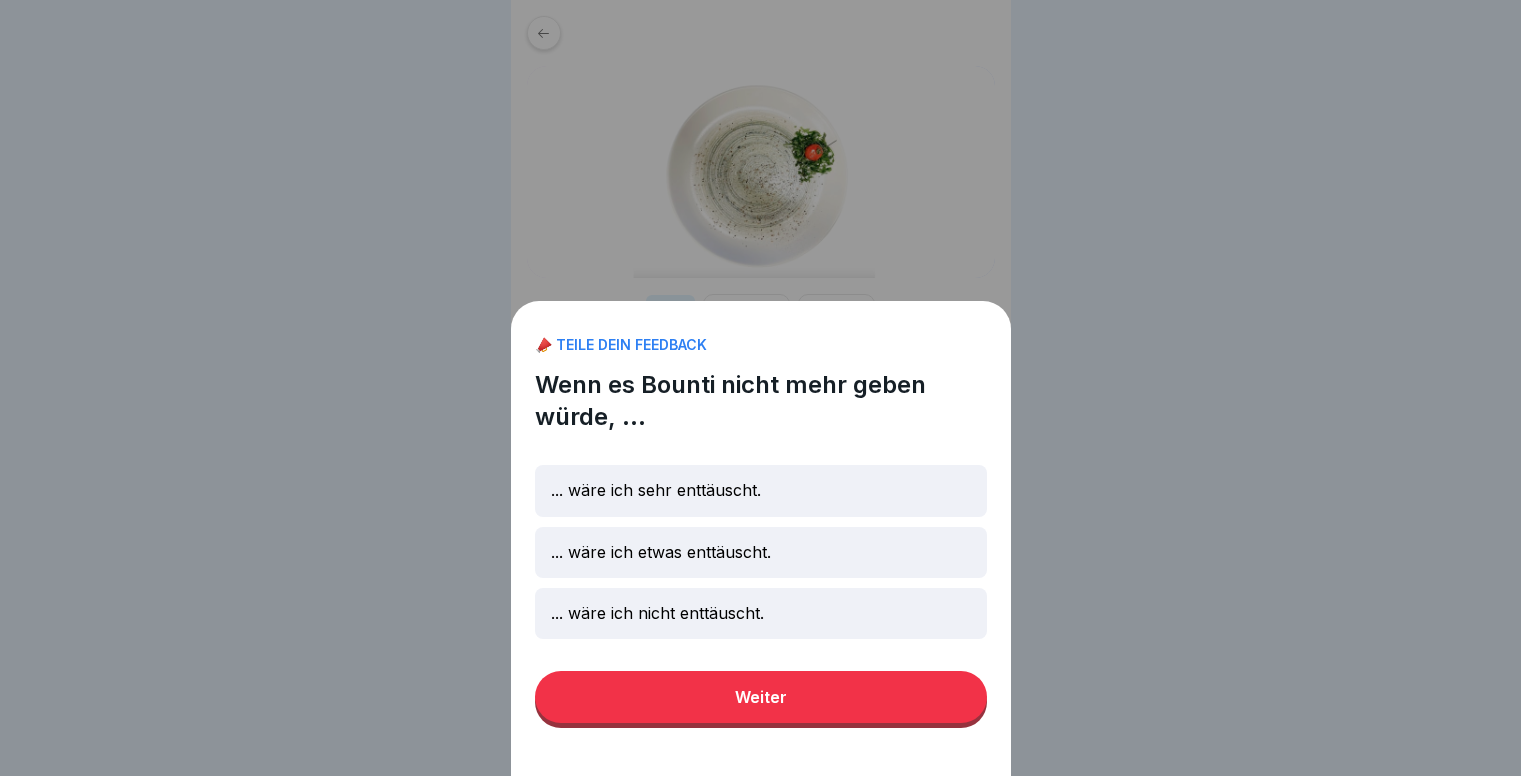 scroll, scrollTop: 0, scrollLeft: 0, axis: both 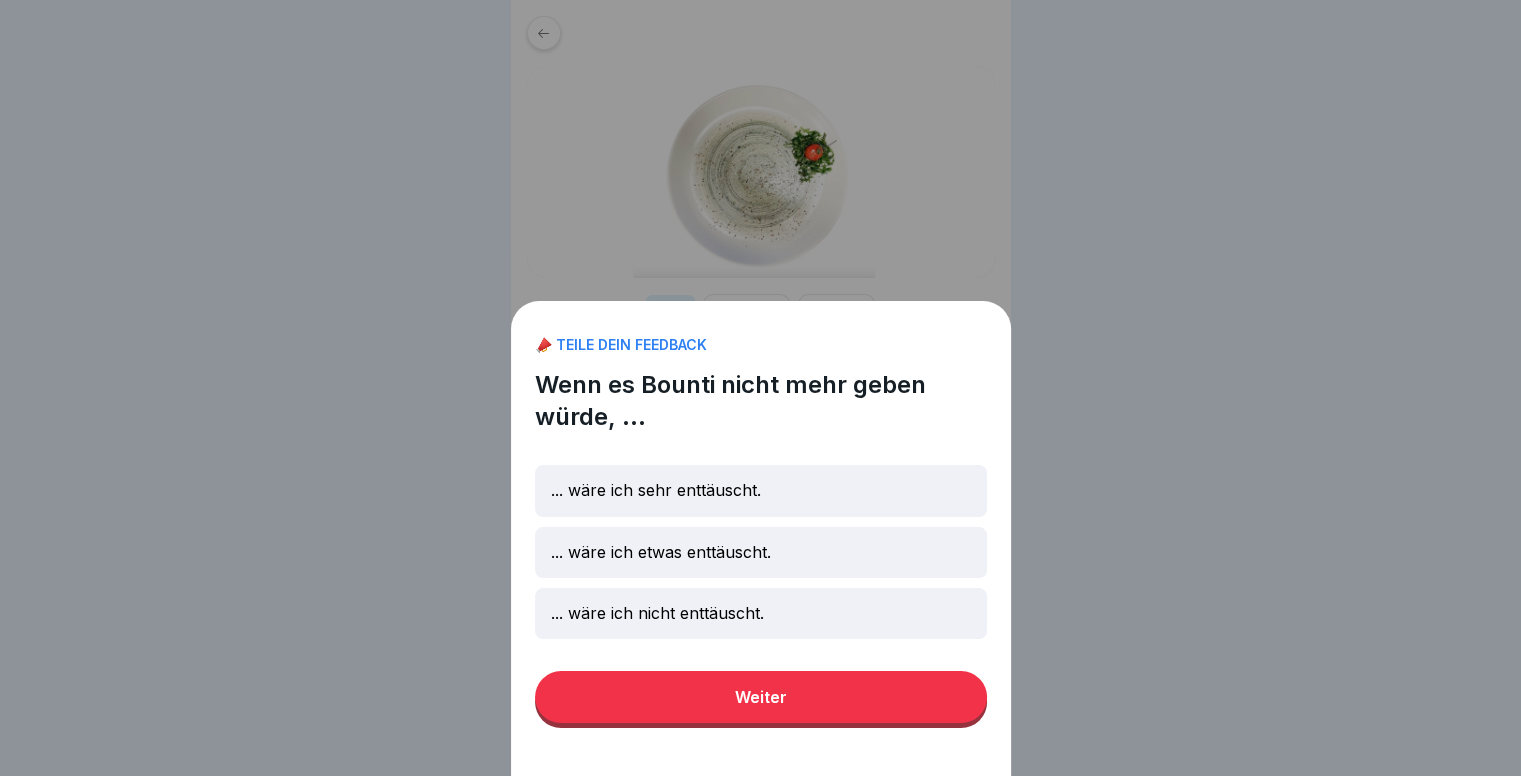 click on "... wäre ich sehr enttäuscht." at bounding box center [656, 490] 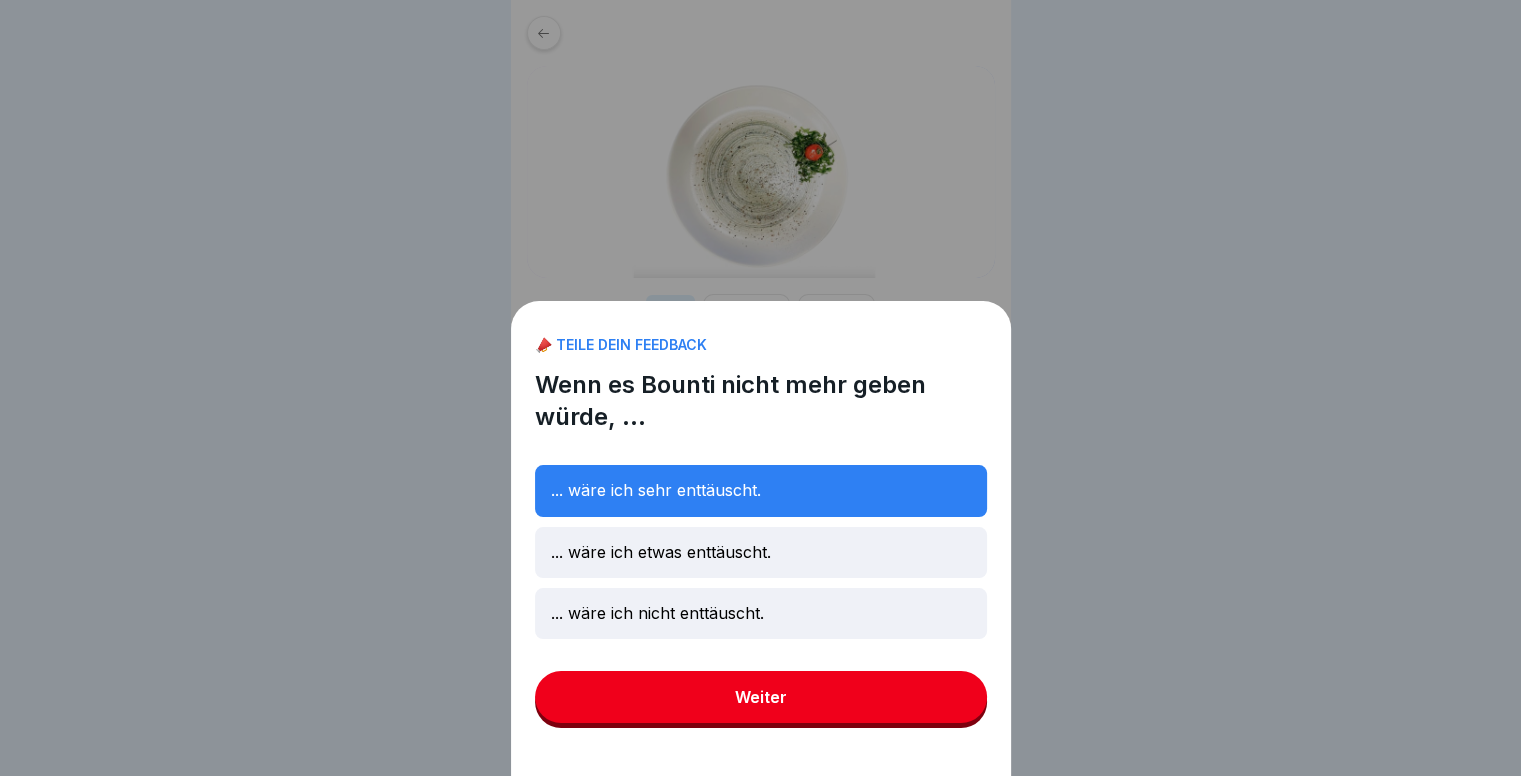 click on "Weiter" at bounding box center [761, 697] 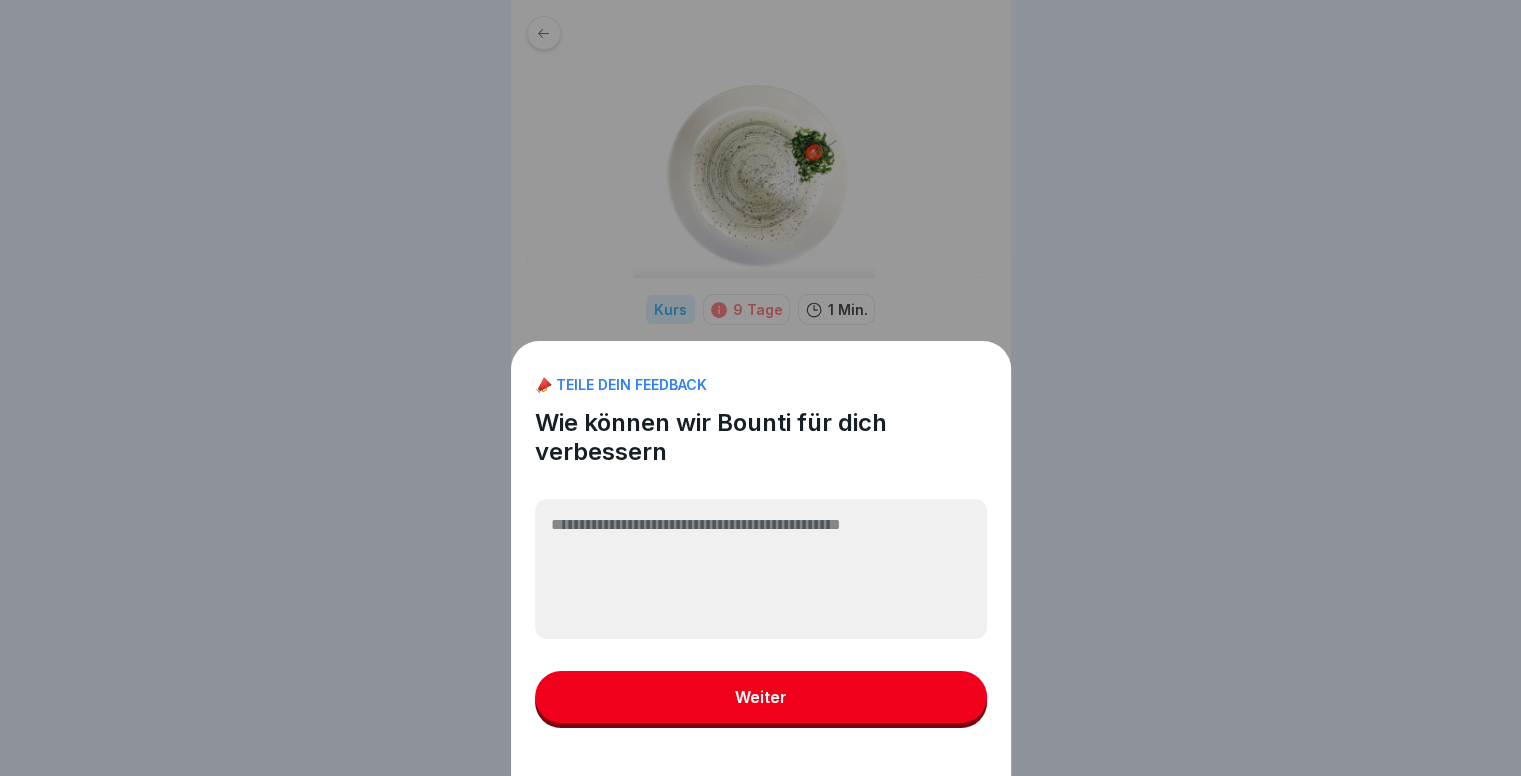 click on "Weiter" at bounding box center [761, 697] 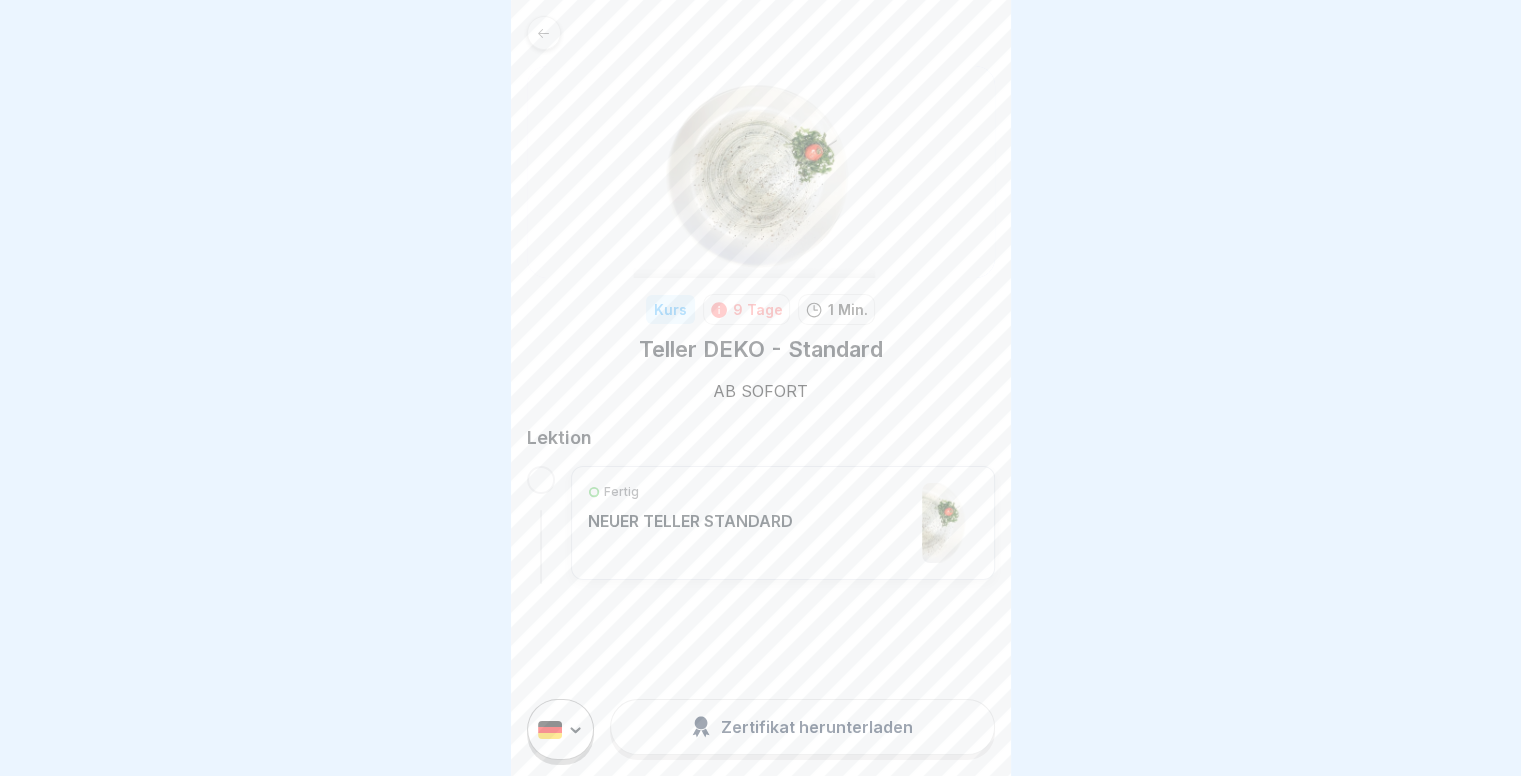 scroll, scrollTop: 15, scrollLeft: 0, axis: vertical 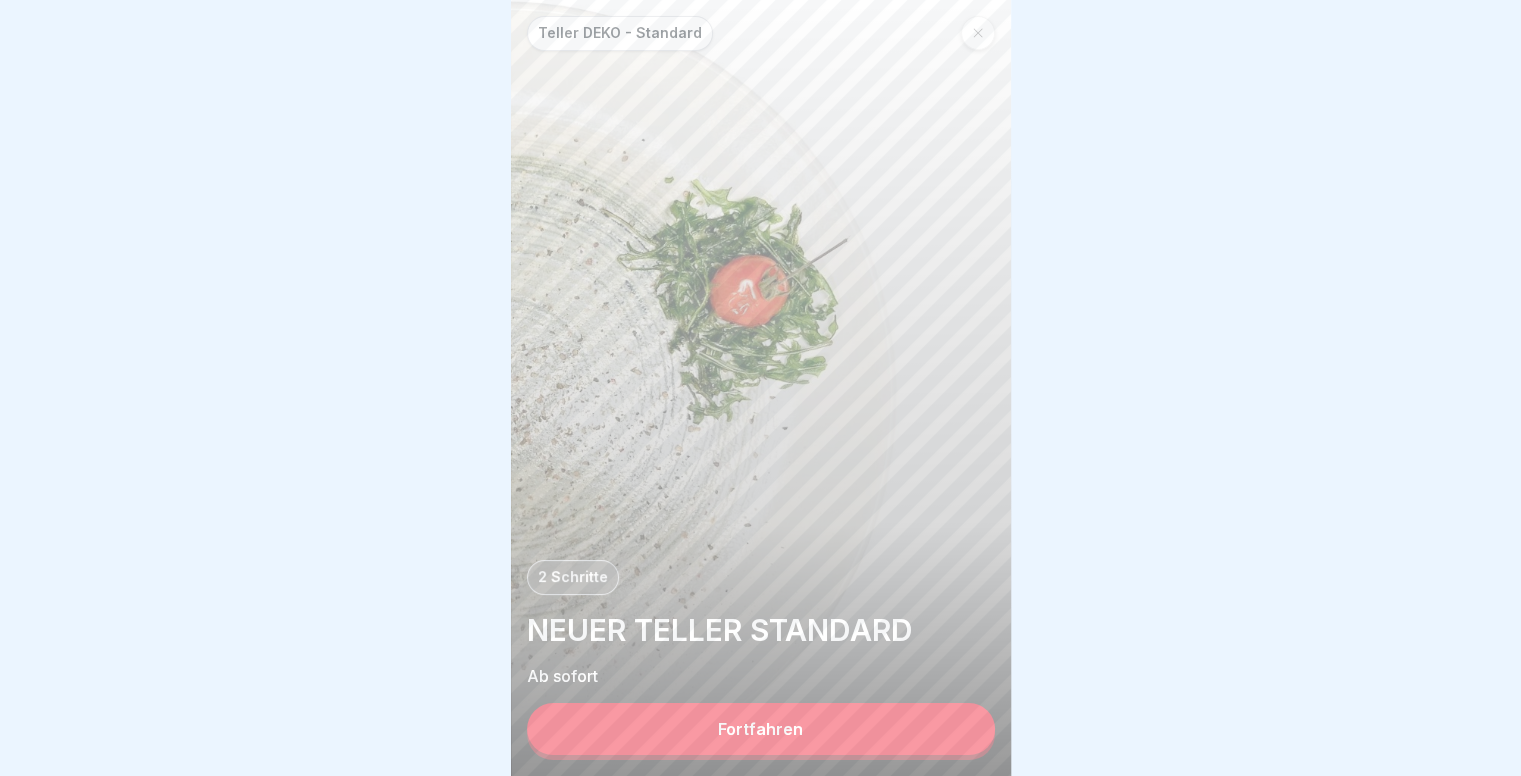 click 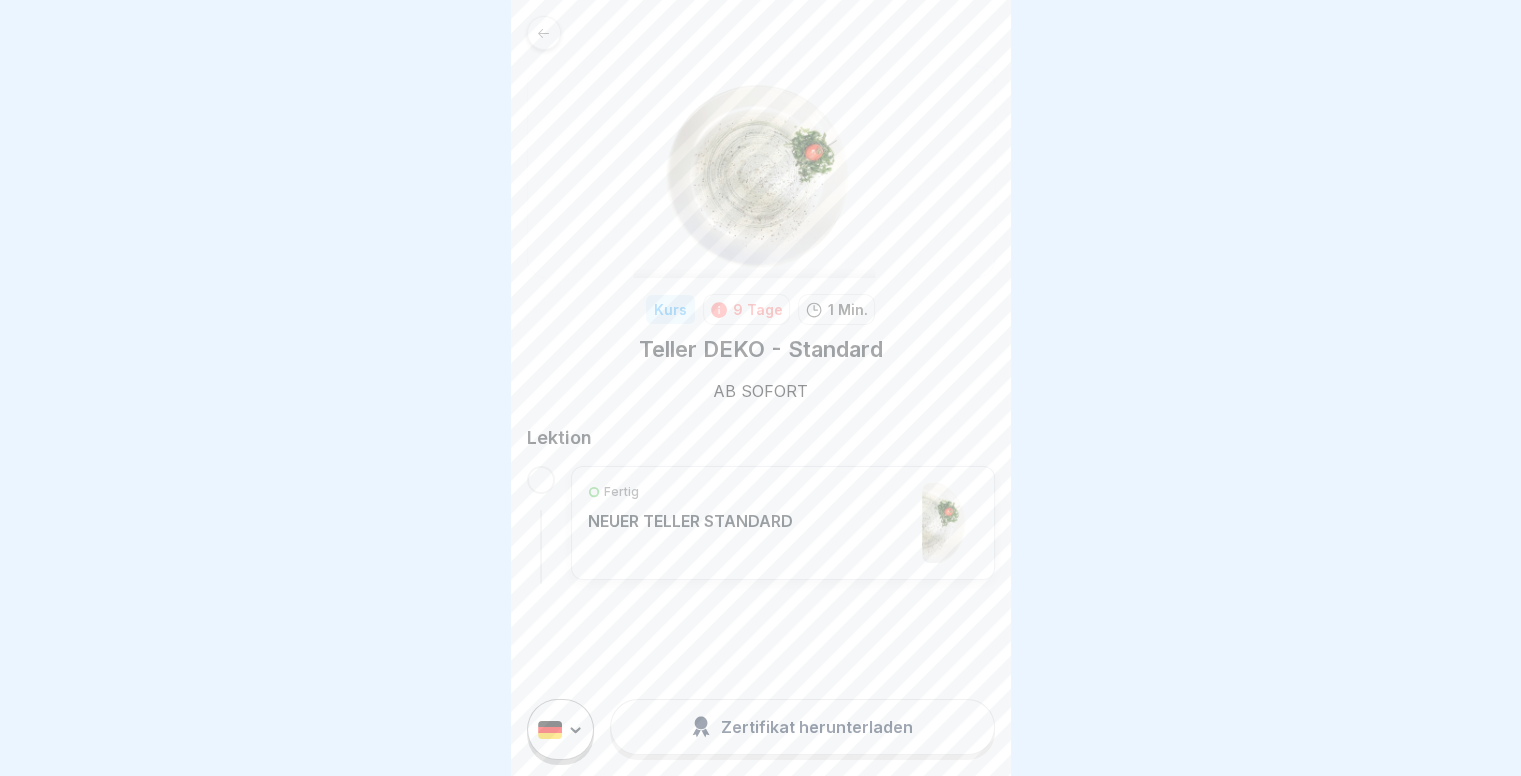 click at bounding box center [544, 33] 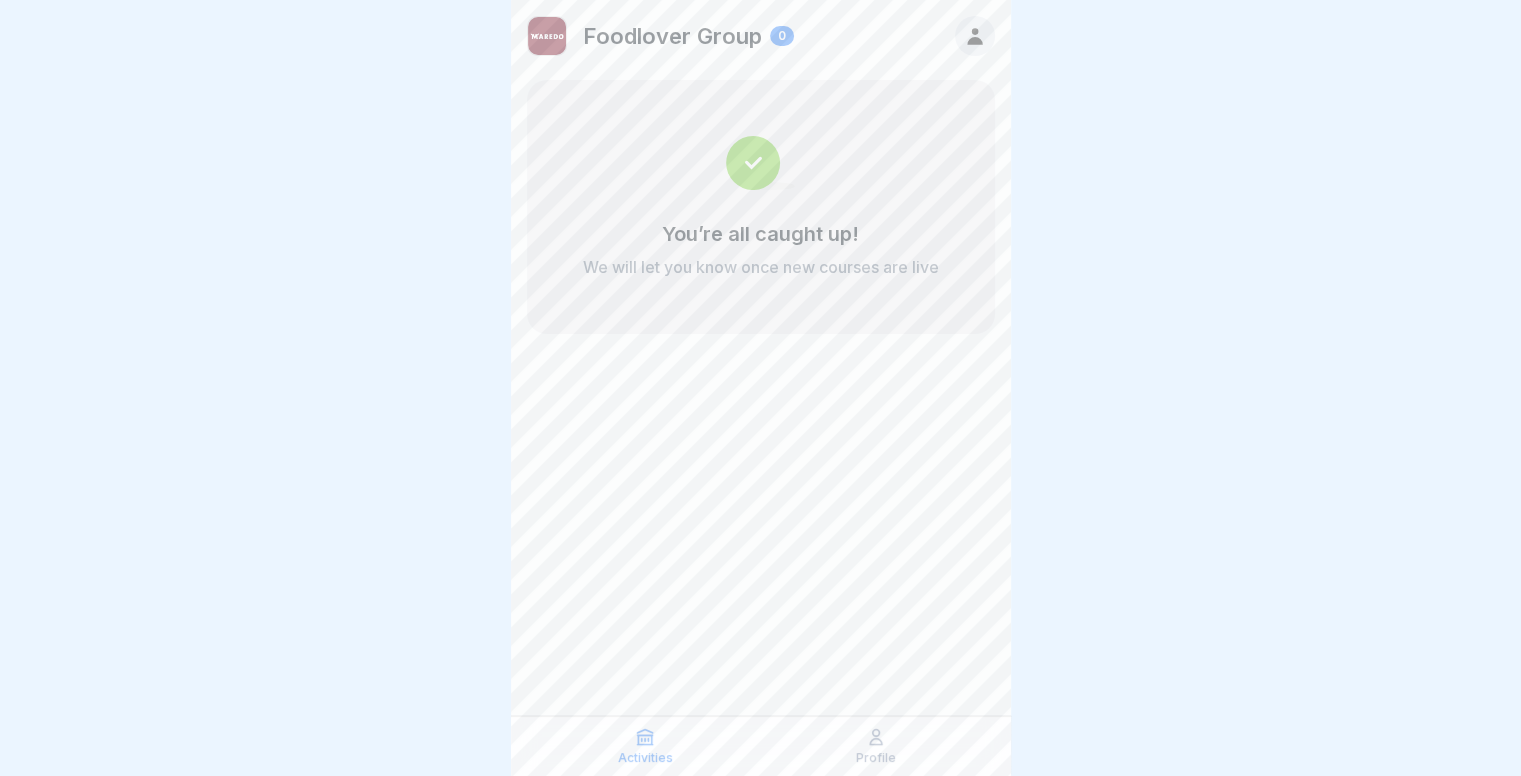 scroll, scrollTop: 0, scrollLeft: 0, axis: both 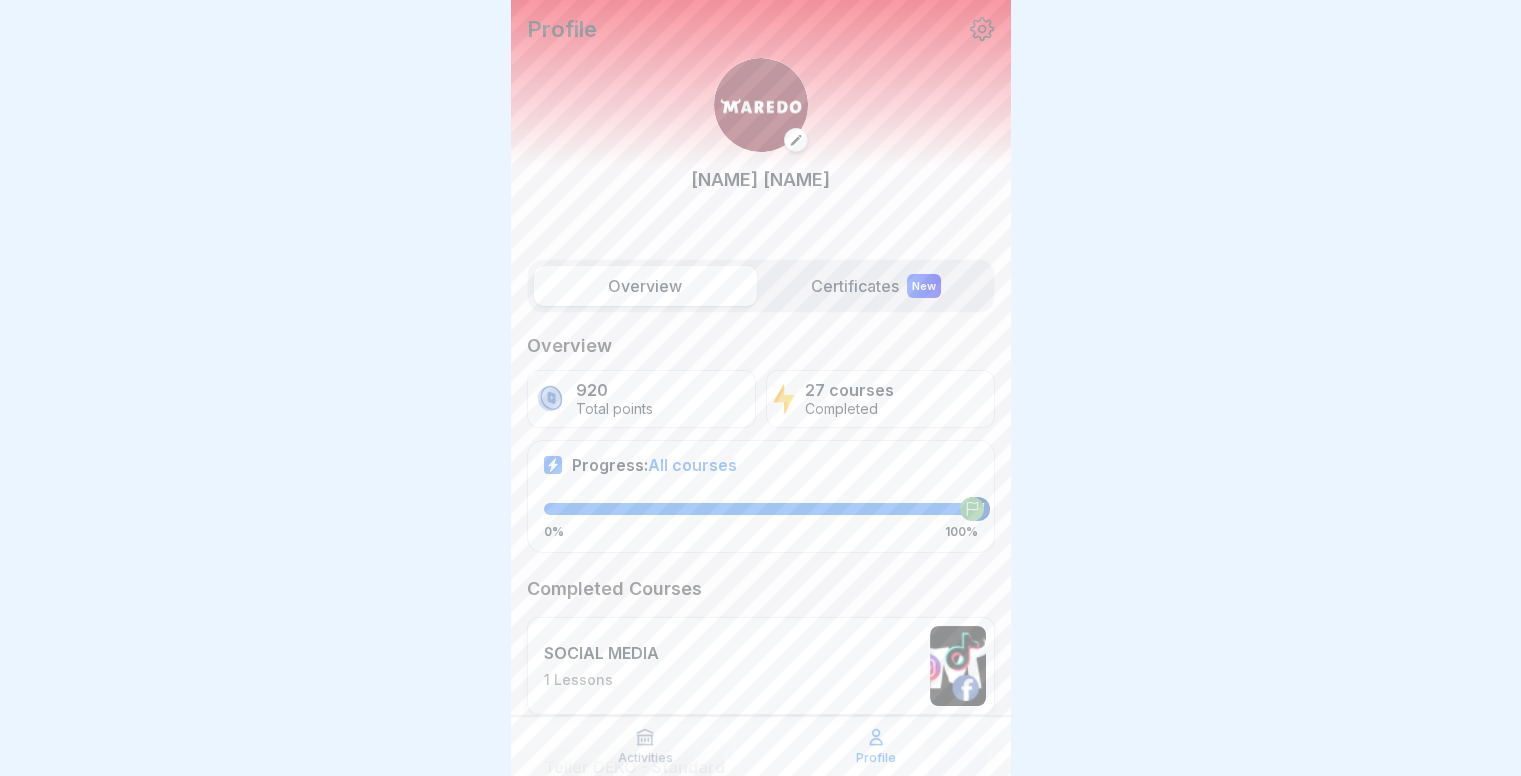 click on "Progress:  All courses" at bounding box center [761, 465] 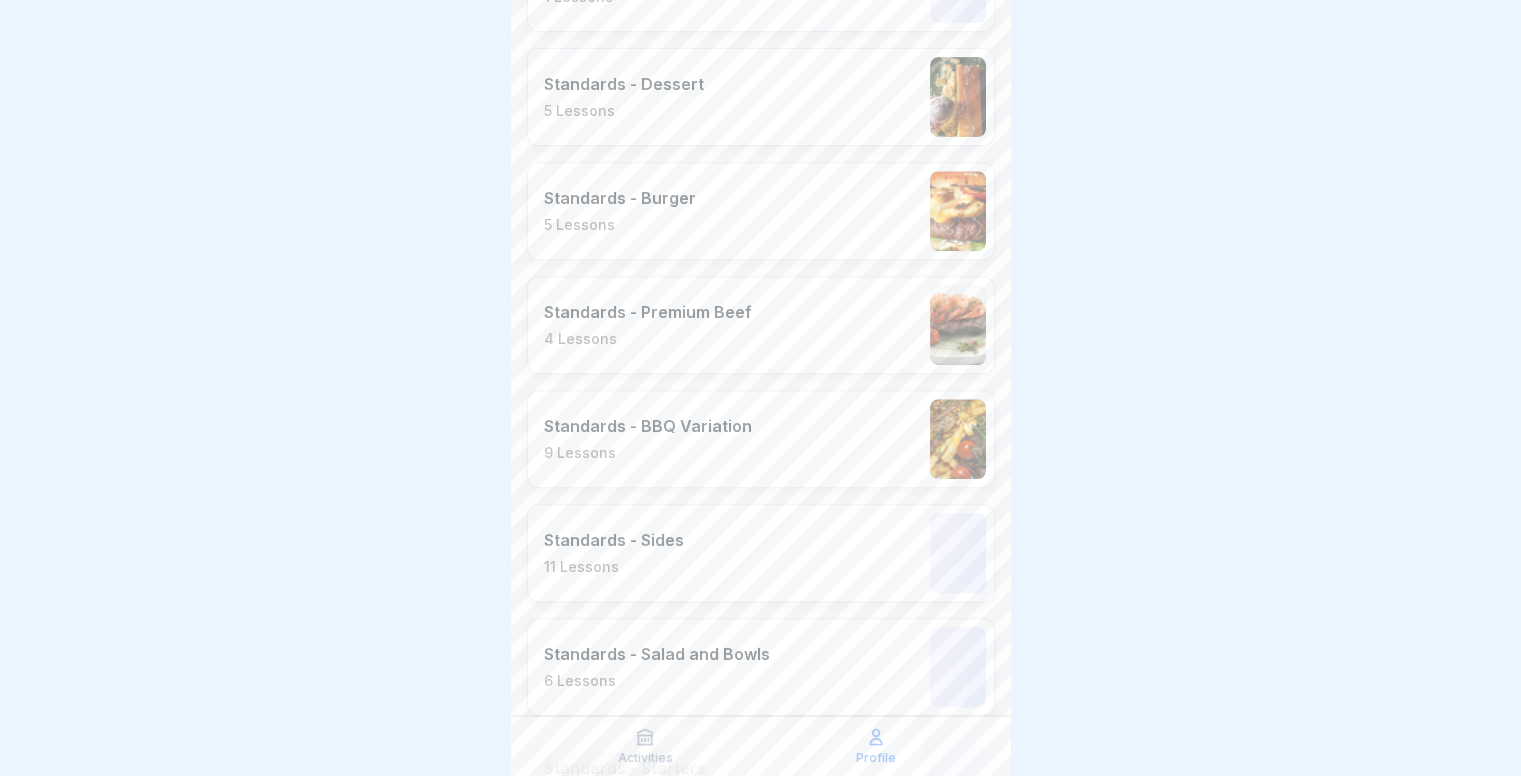 scroll, scrollTop: 800, scrollLeft: 0, axis: vertical 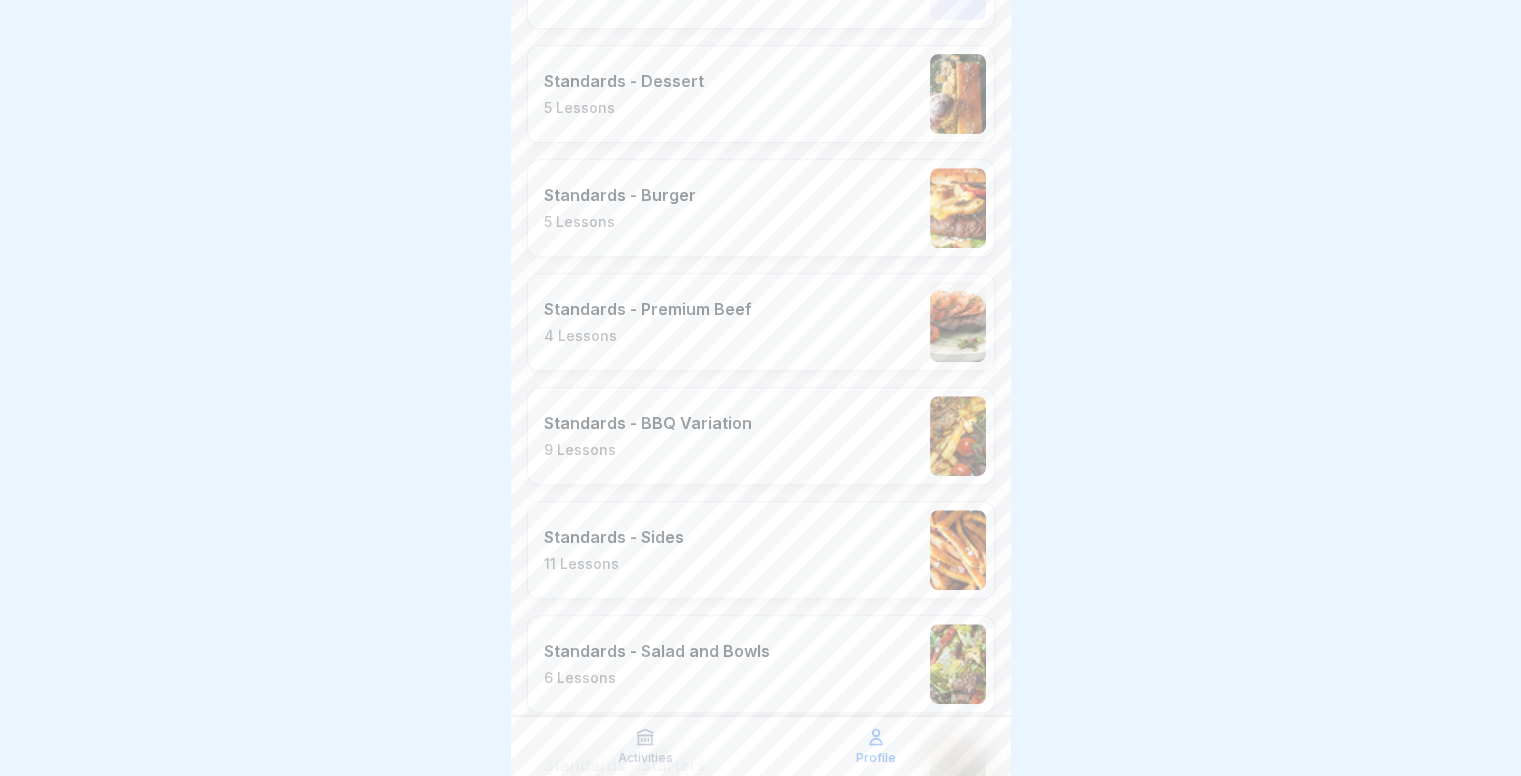 click on "Standards - Burger 5 Lessons" at bounding box center (761, 208) 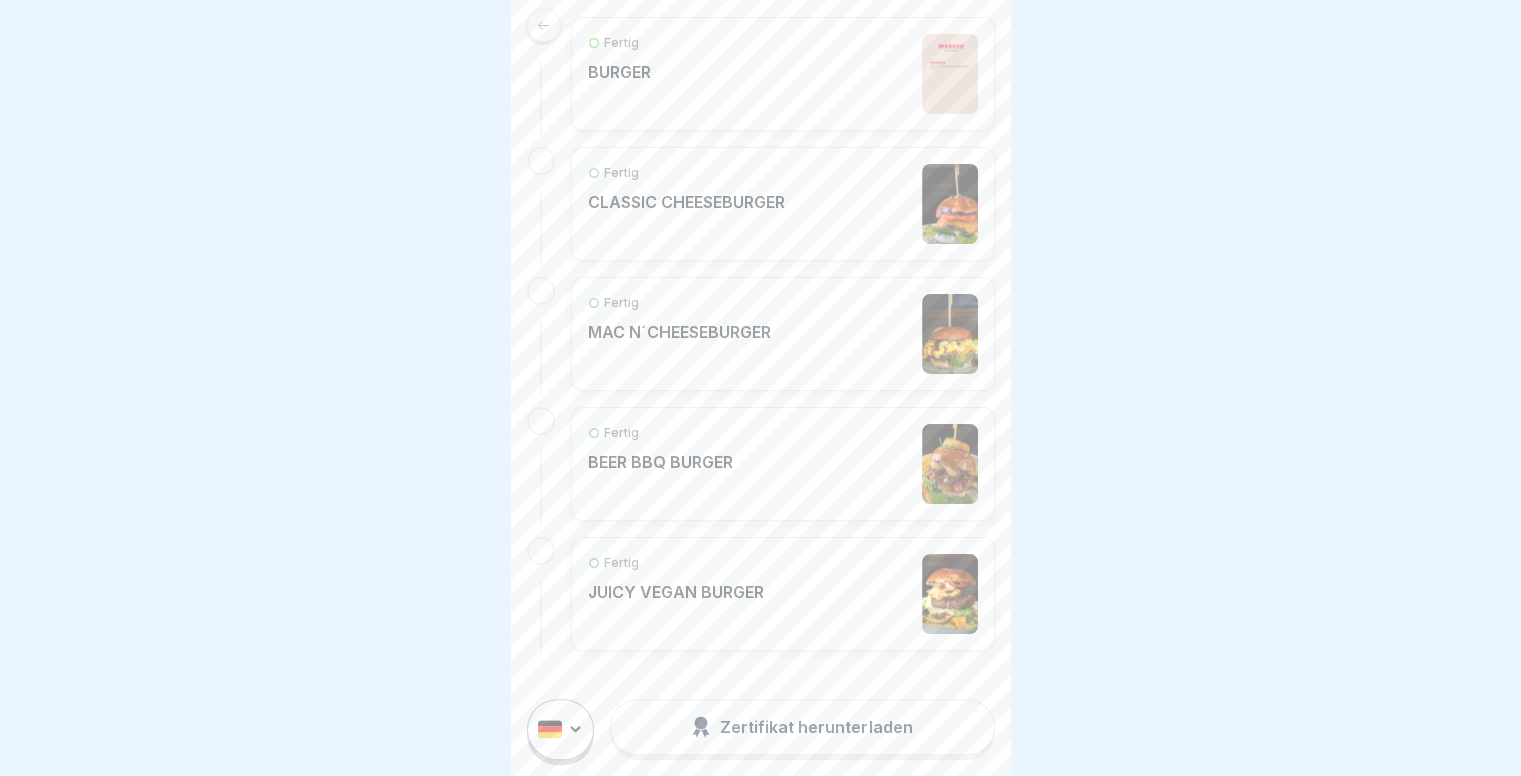 scroll, scrollTop: 0, scrollLeft: 0, axis: both 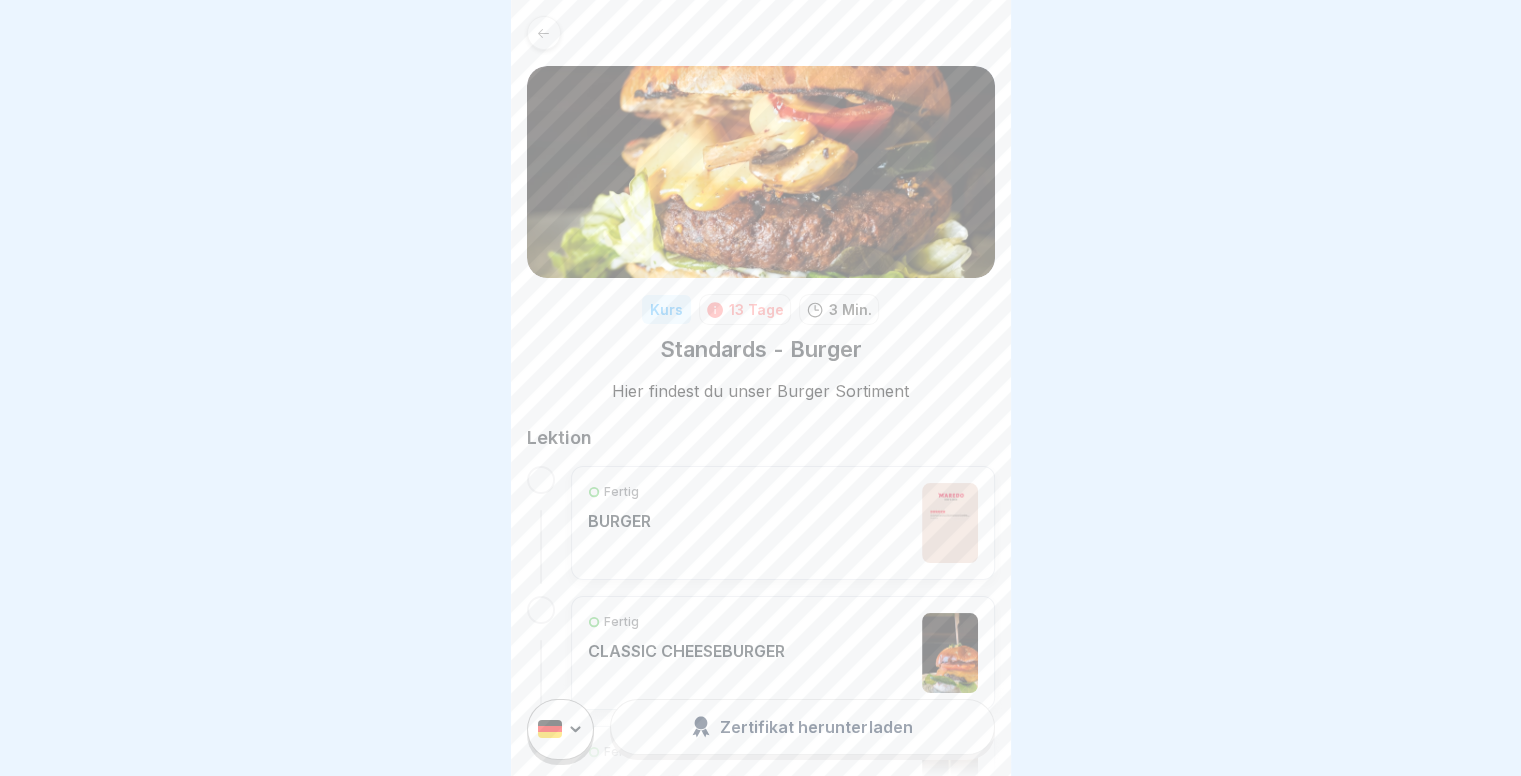 click on "Fertig BURGER" at bounding box center [783, 523] 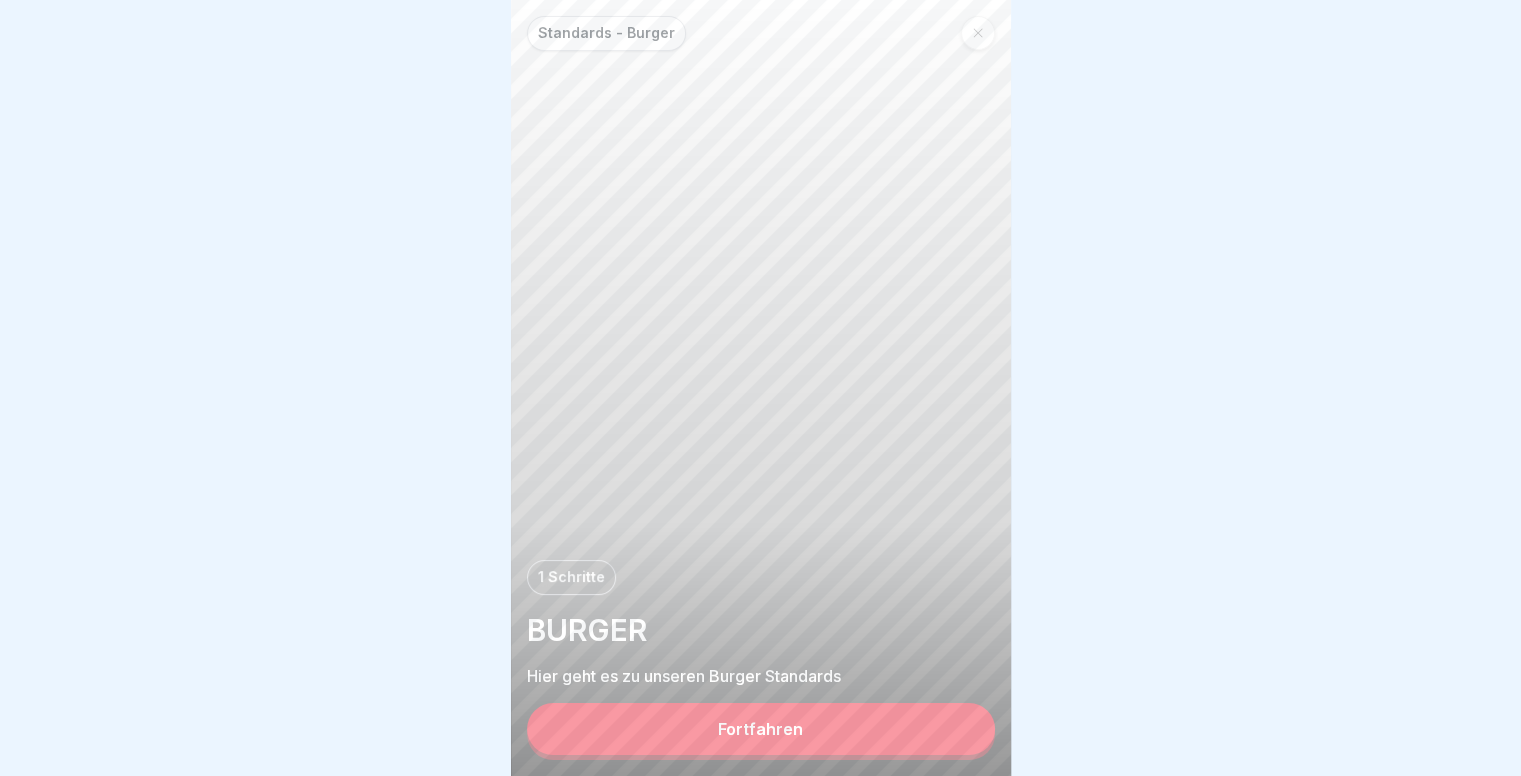 scroll, scrollTop: 15, scrollLeft: 0, axis: vertical 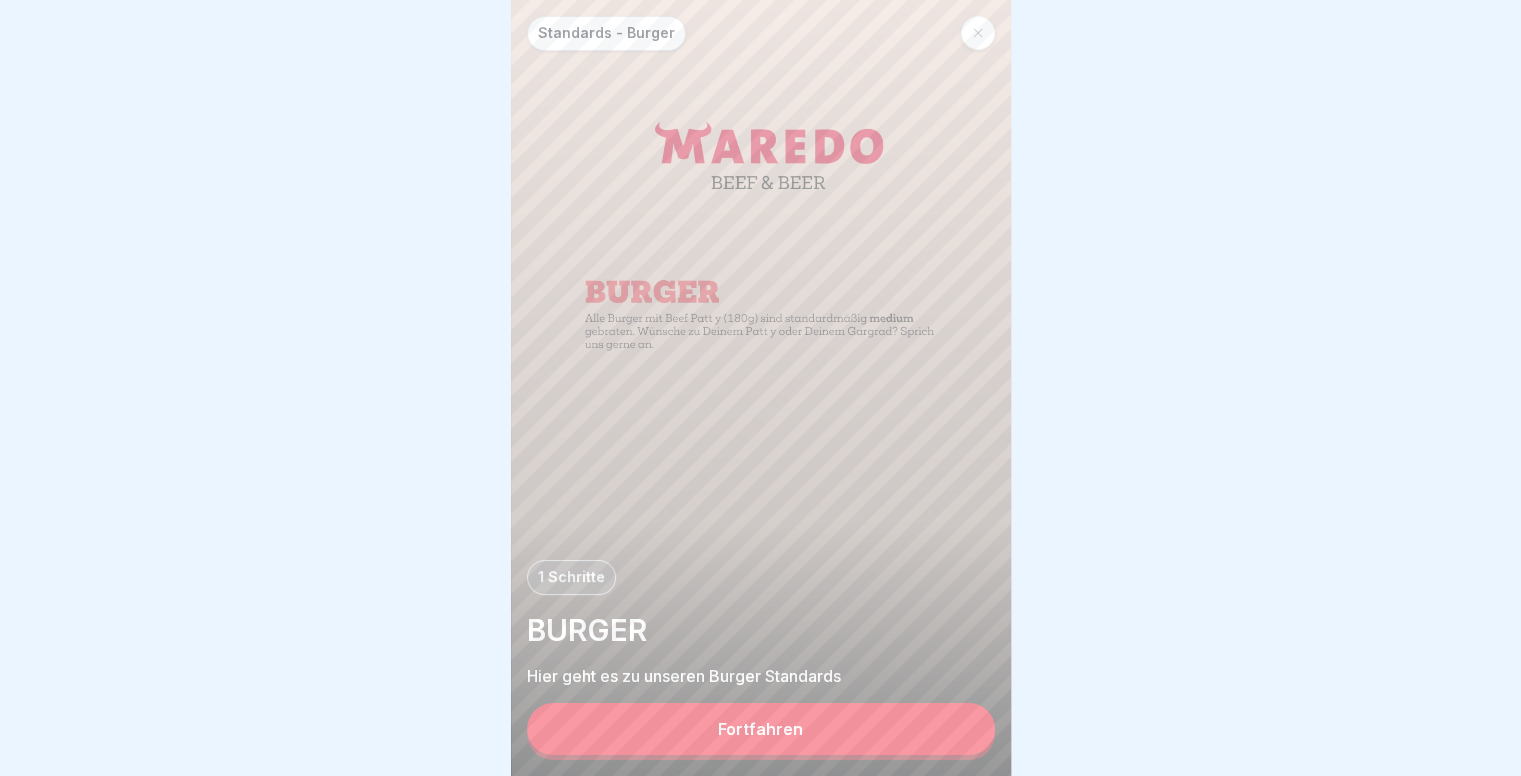 click on "Fortfahren" at bounding box center (761, 729) 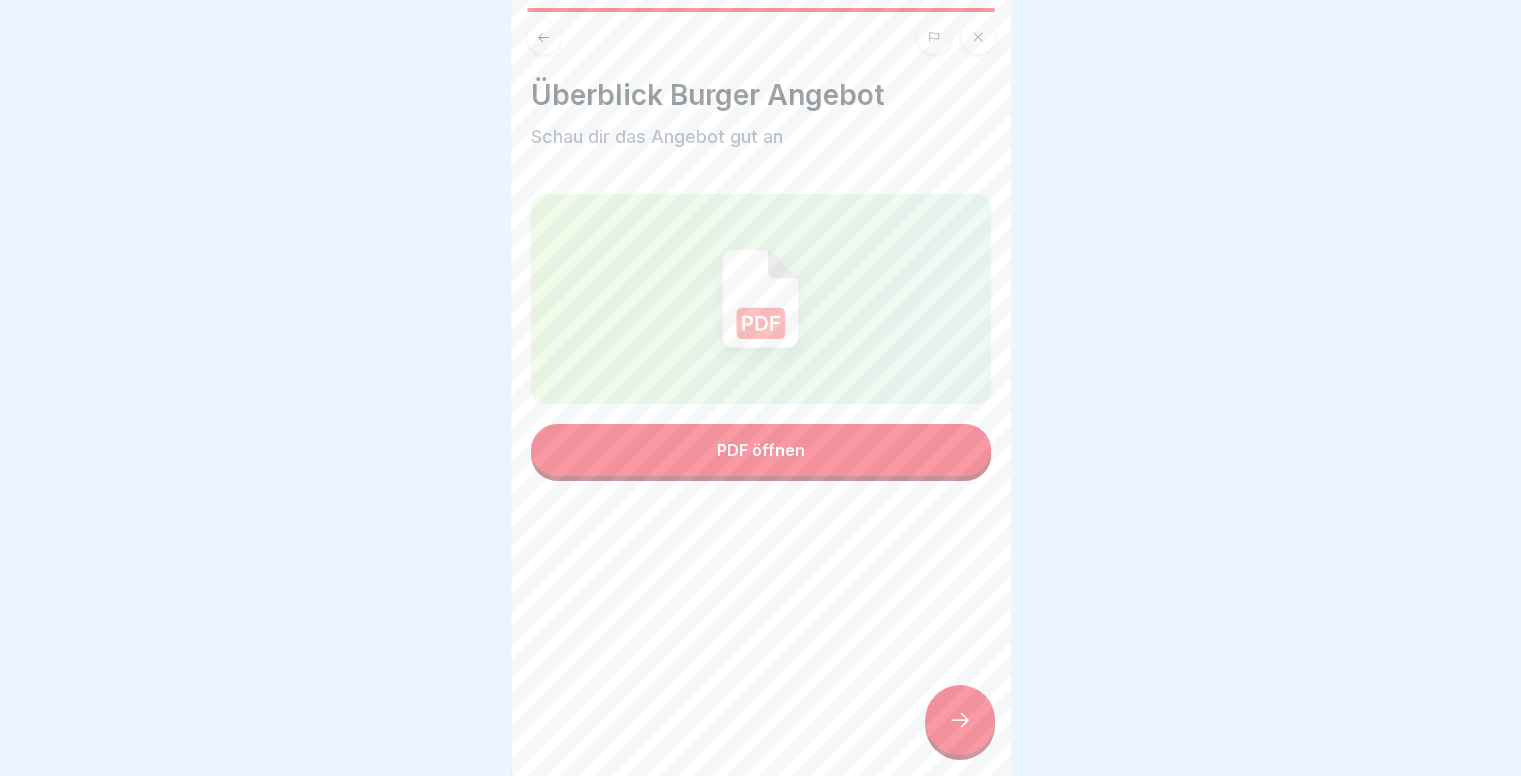 click on "PDF öffnen" at bounding box center [761, 450] 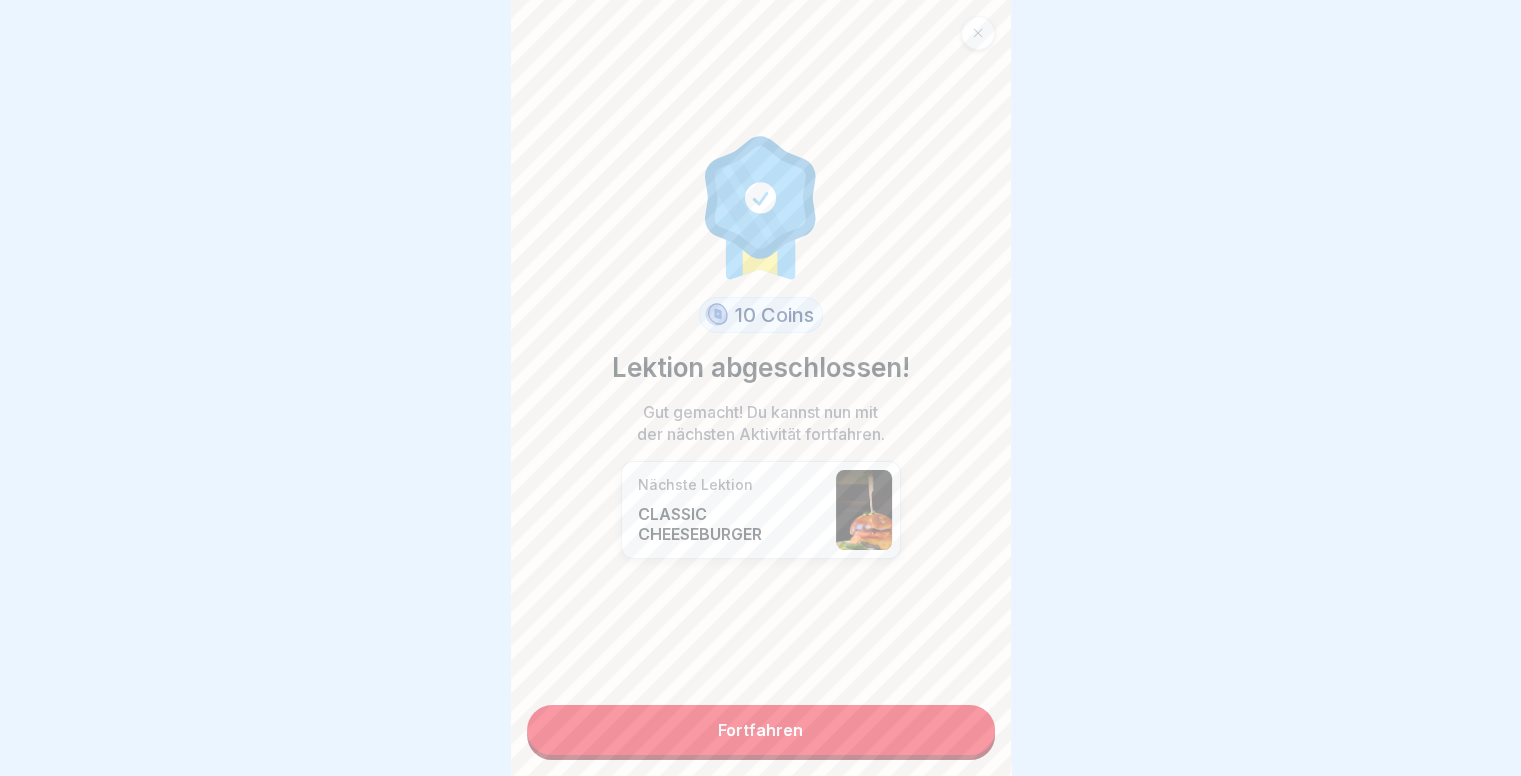 click on "Fortfahren" at bounding box center (761, 730) 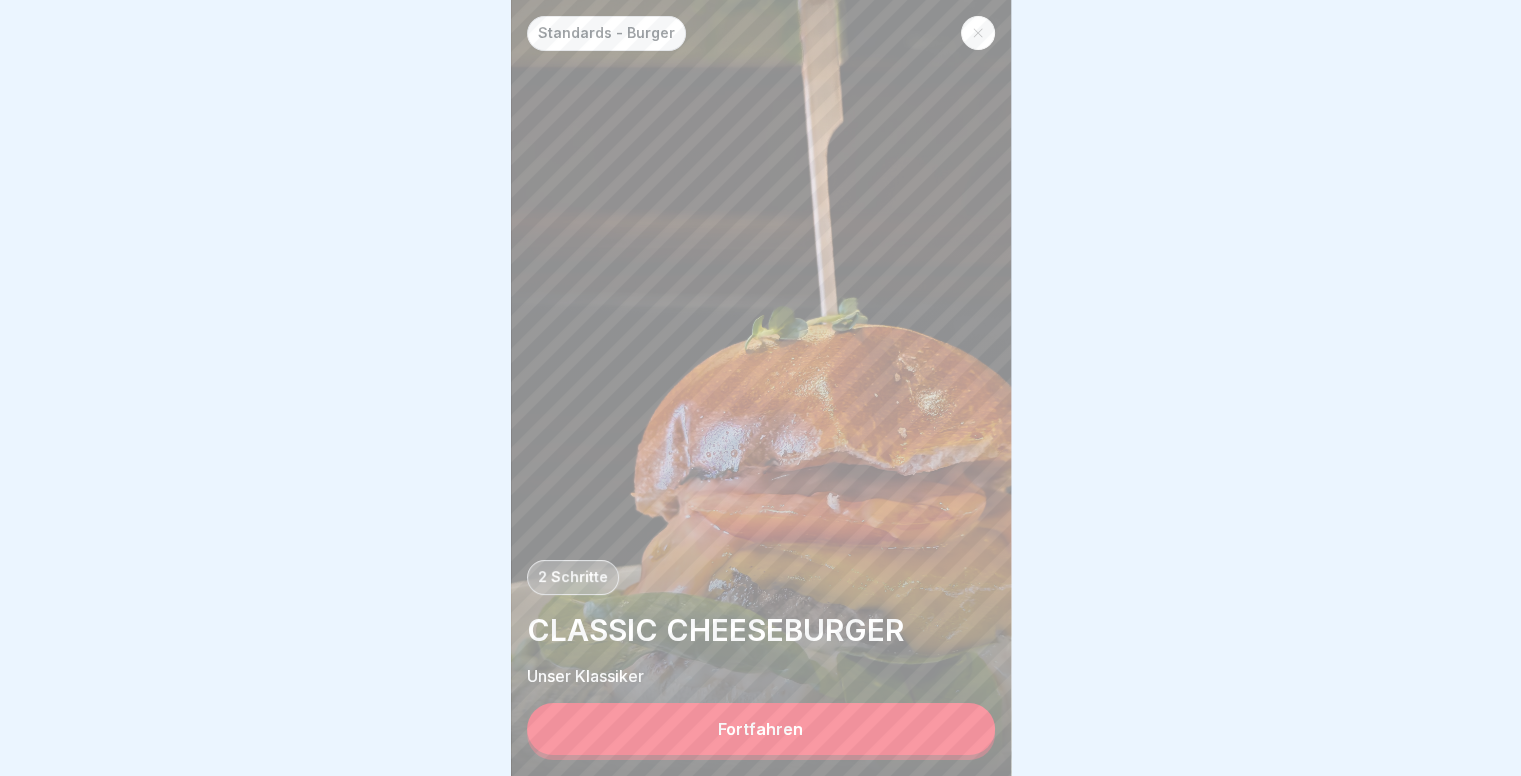 scroll, scrollTop: 15, scrollLeft: 0, axis: vertical 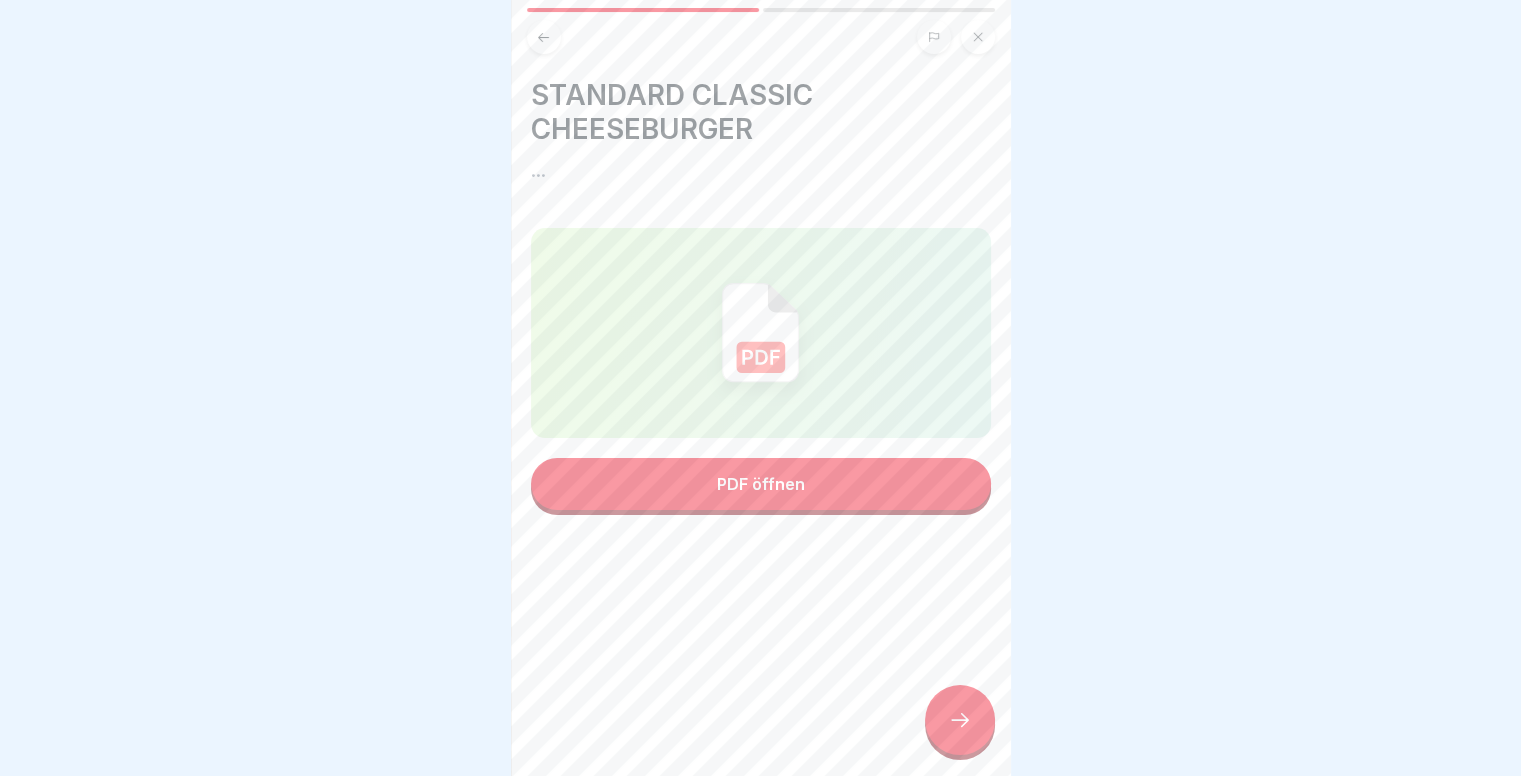 click on "PDF öffnen" at bounding box center (761, 484) 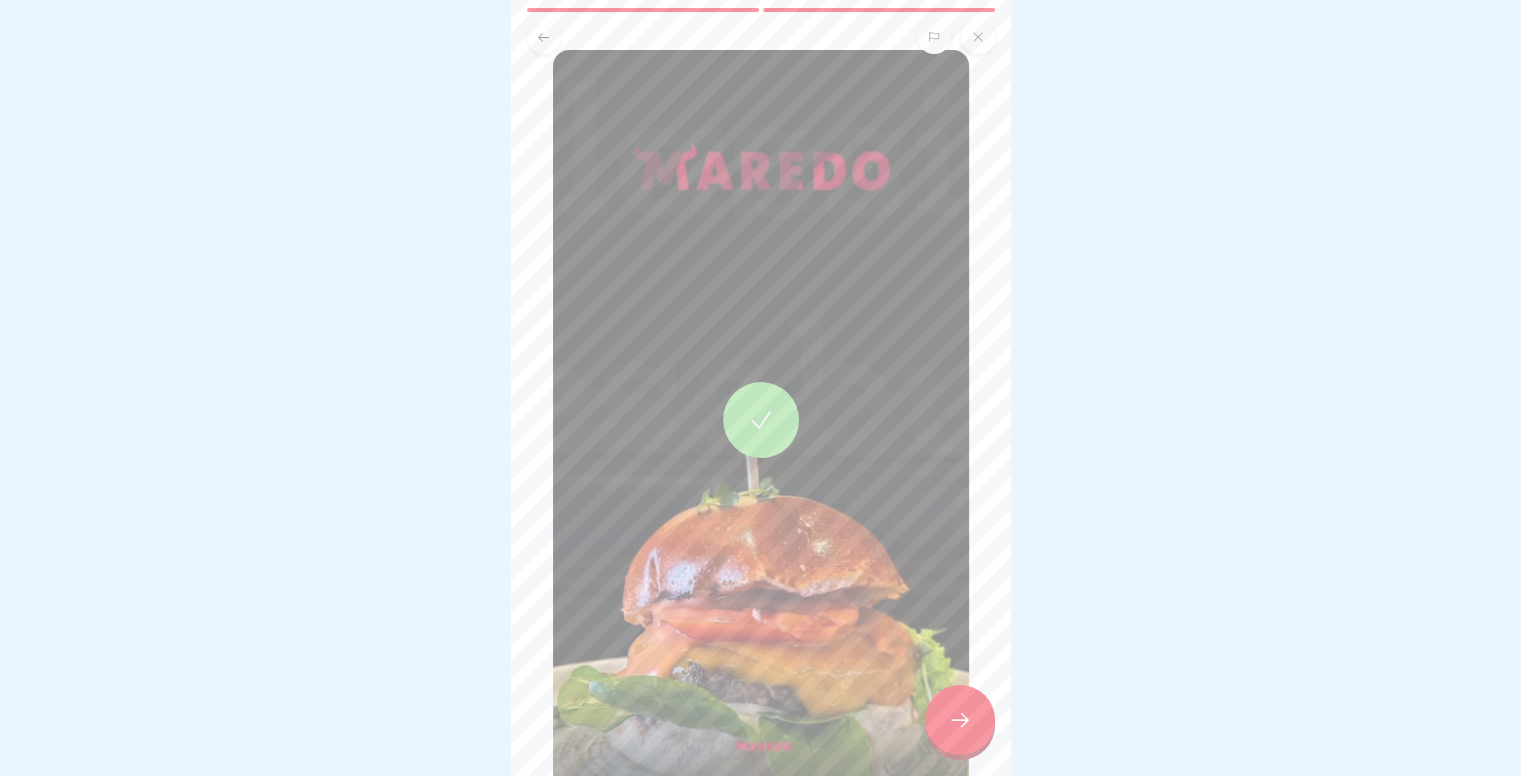 scroll, scrollTop: 200, scrollLeft: 0, axis: vertical 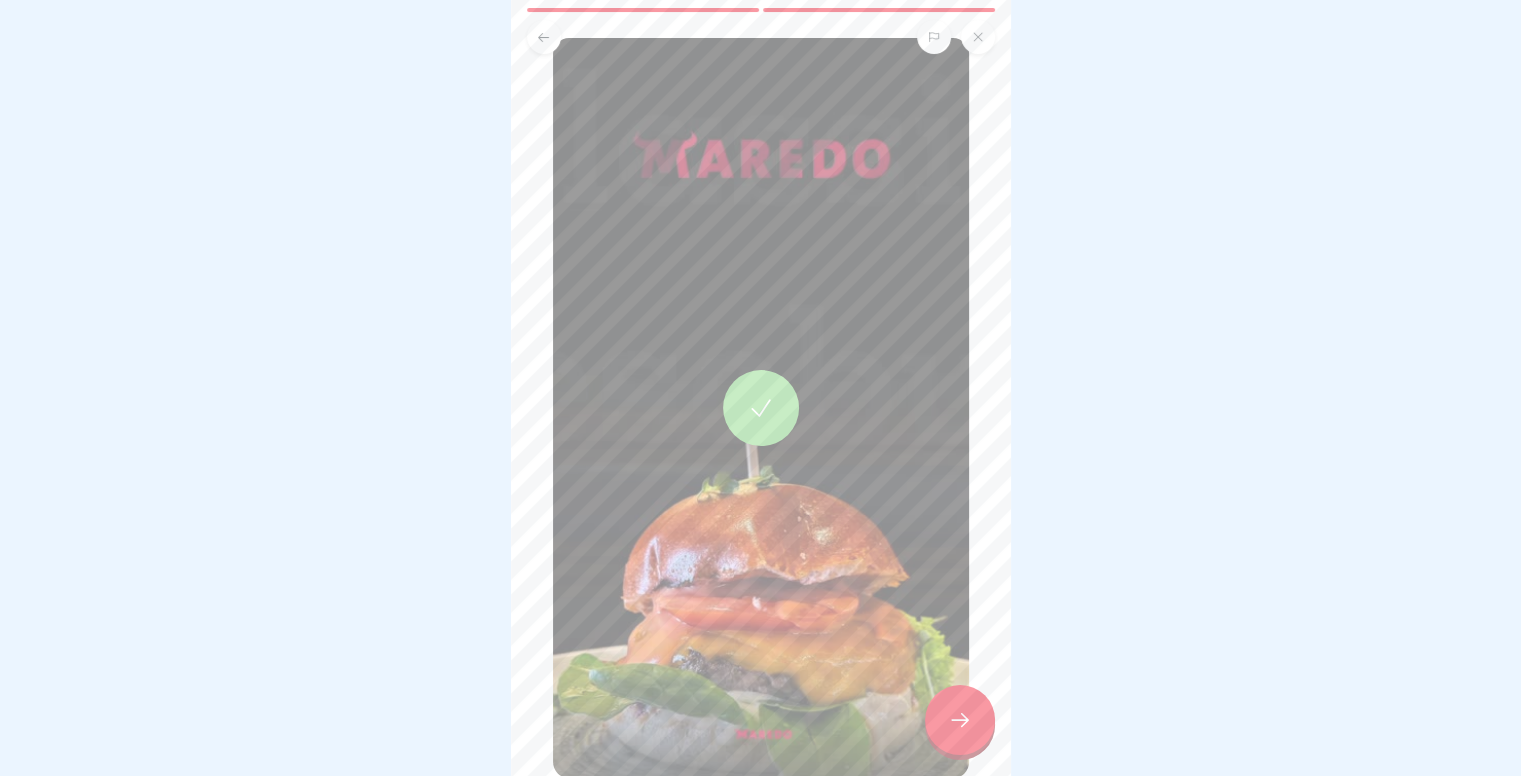 click at bounding box center (960, 720) 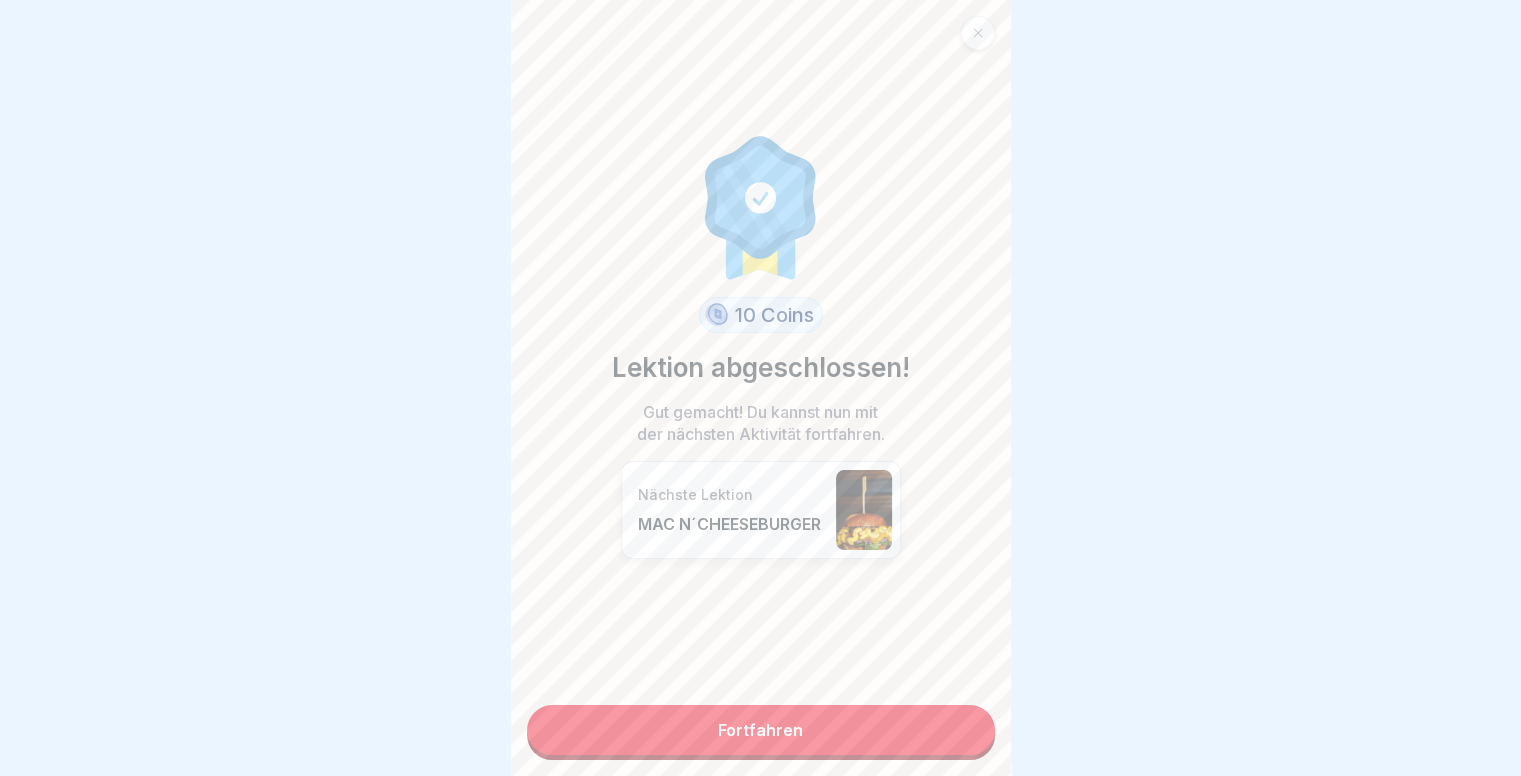 click on "Fortfahren" at bounding box center [761, 730] 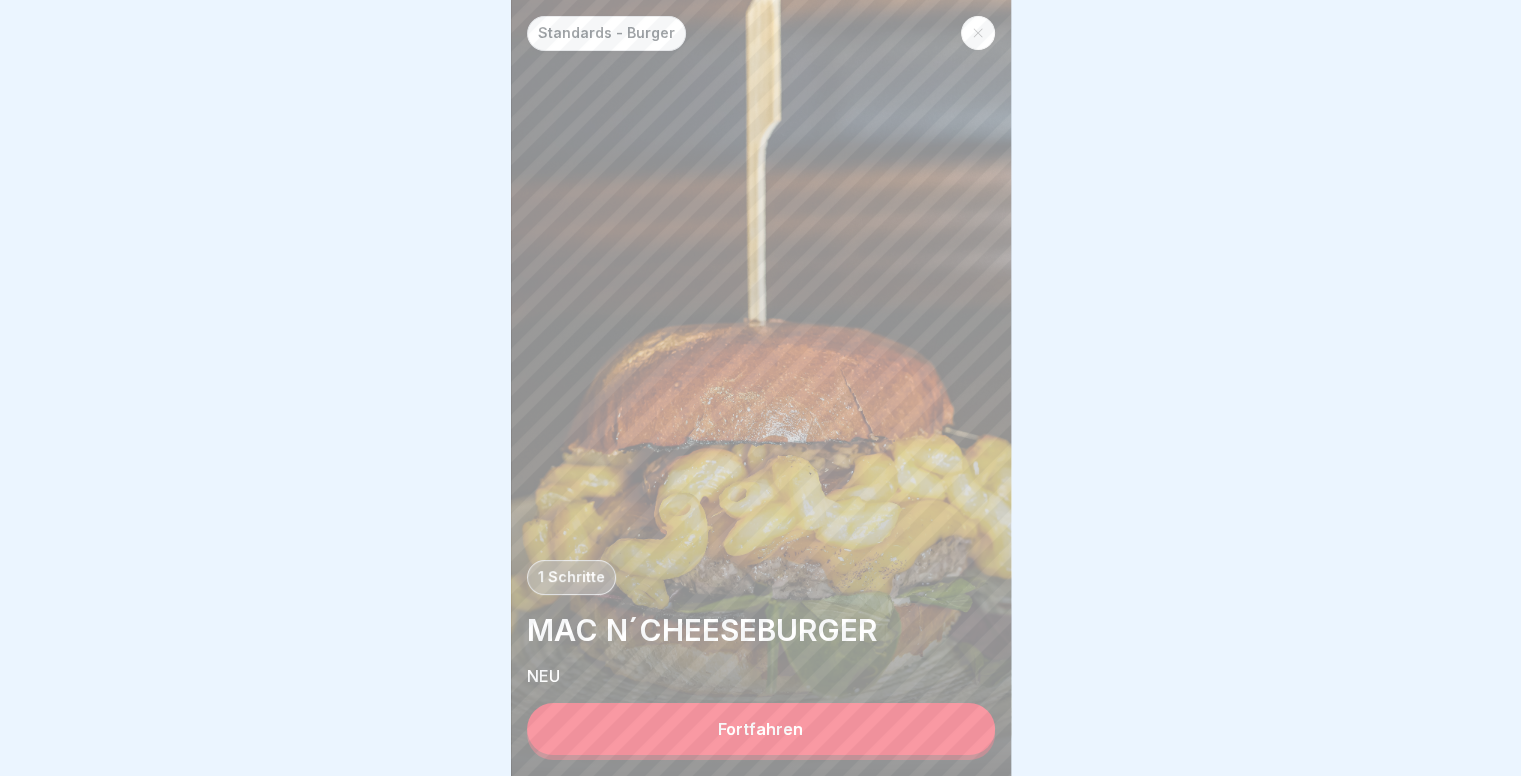 click on "Fortfahren" at bounding box center (761, 729) 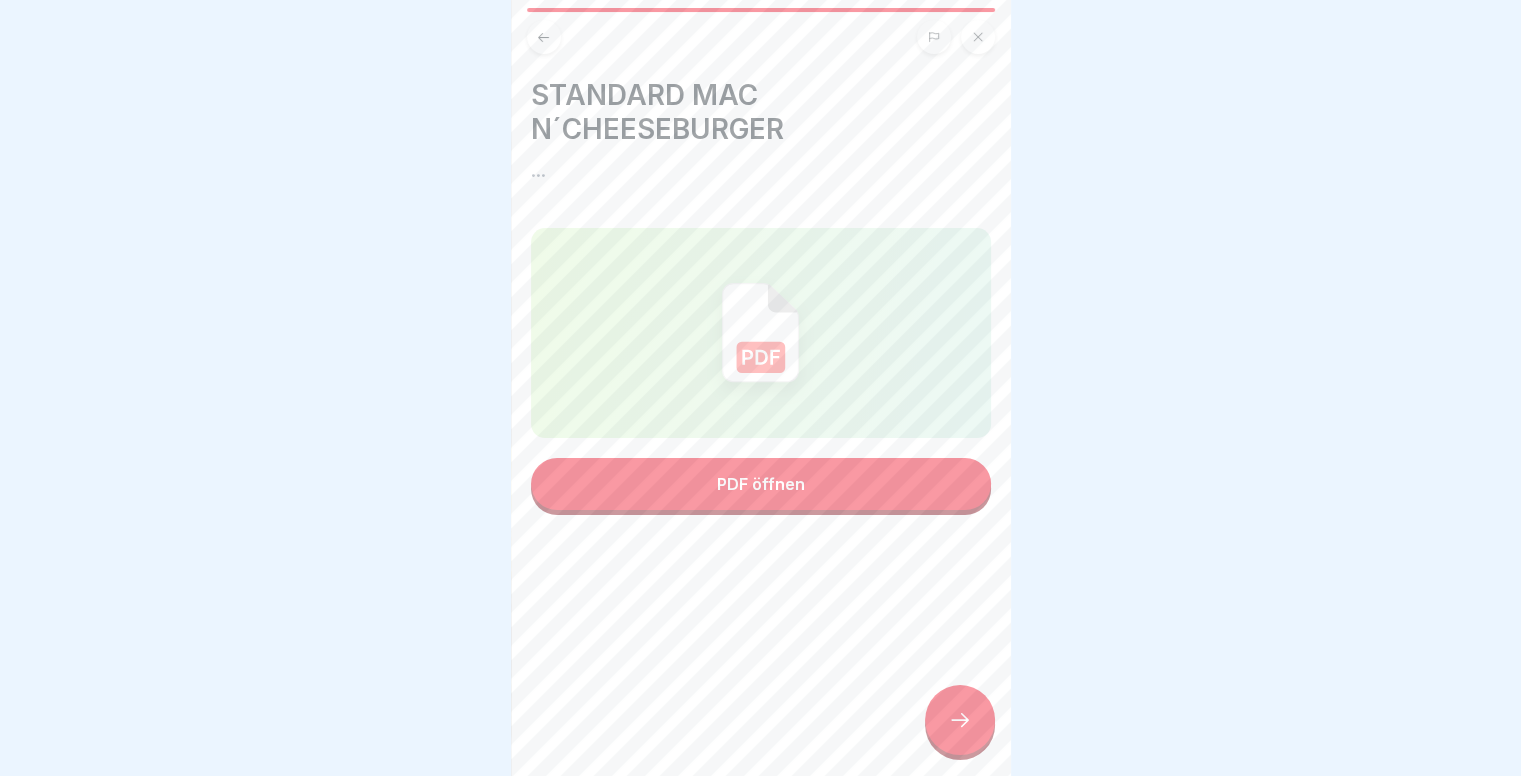 click on "PDF öffnen" at bounding box center [761, 484] 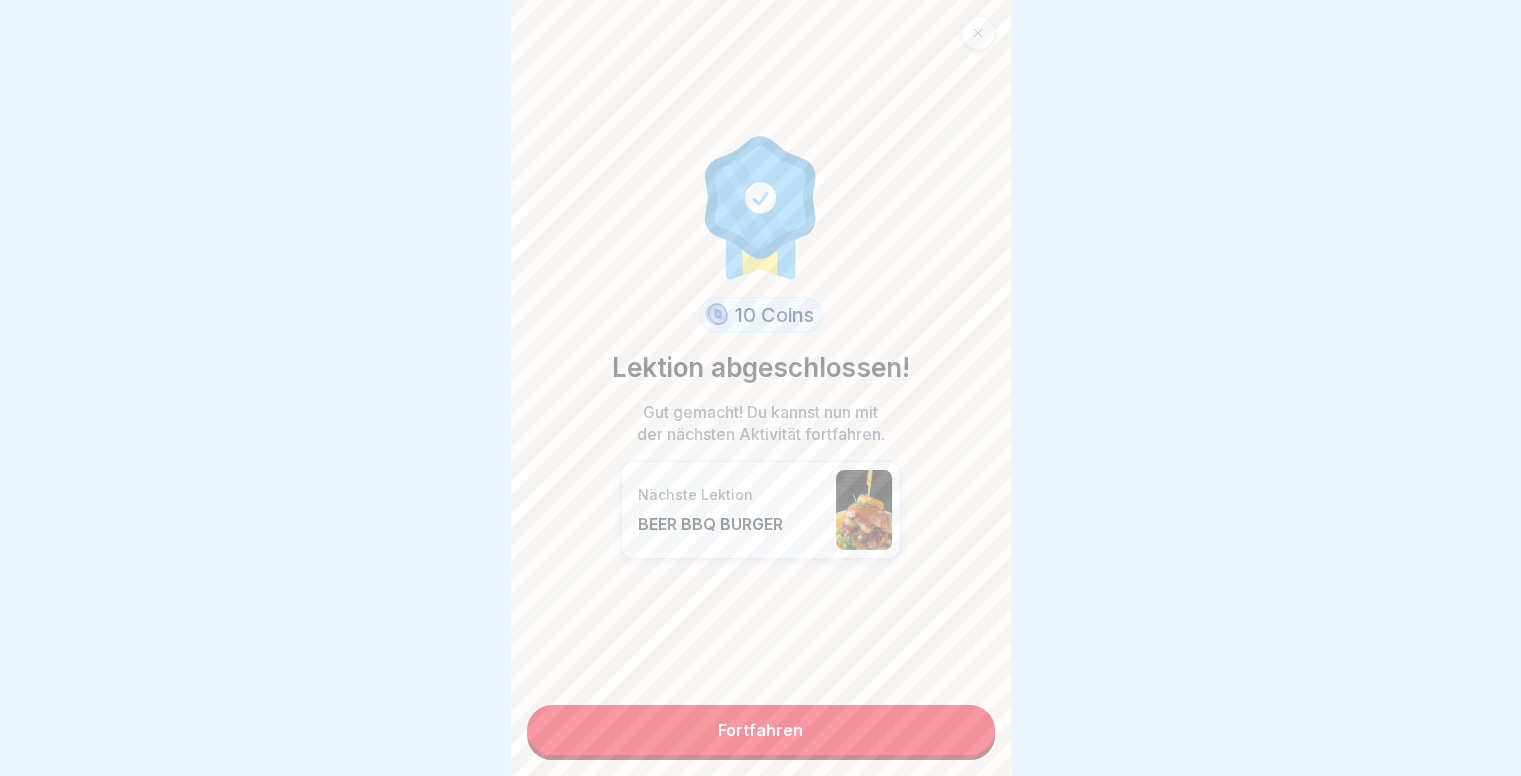 click on "Fortfahren" at bounding box center (761, 730) 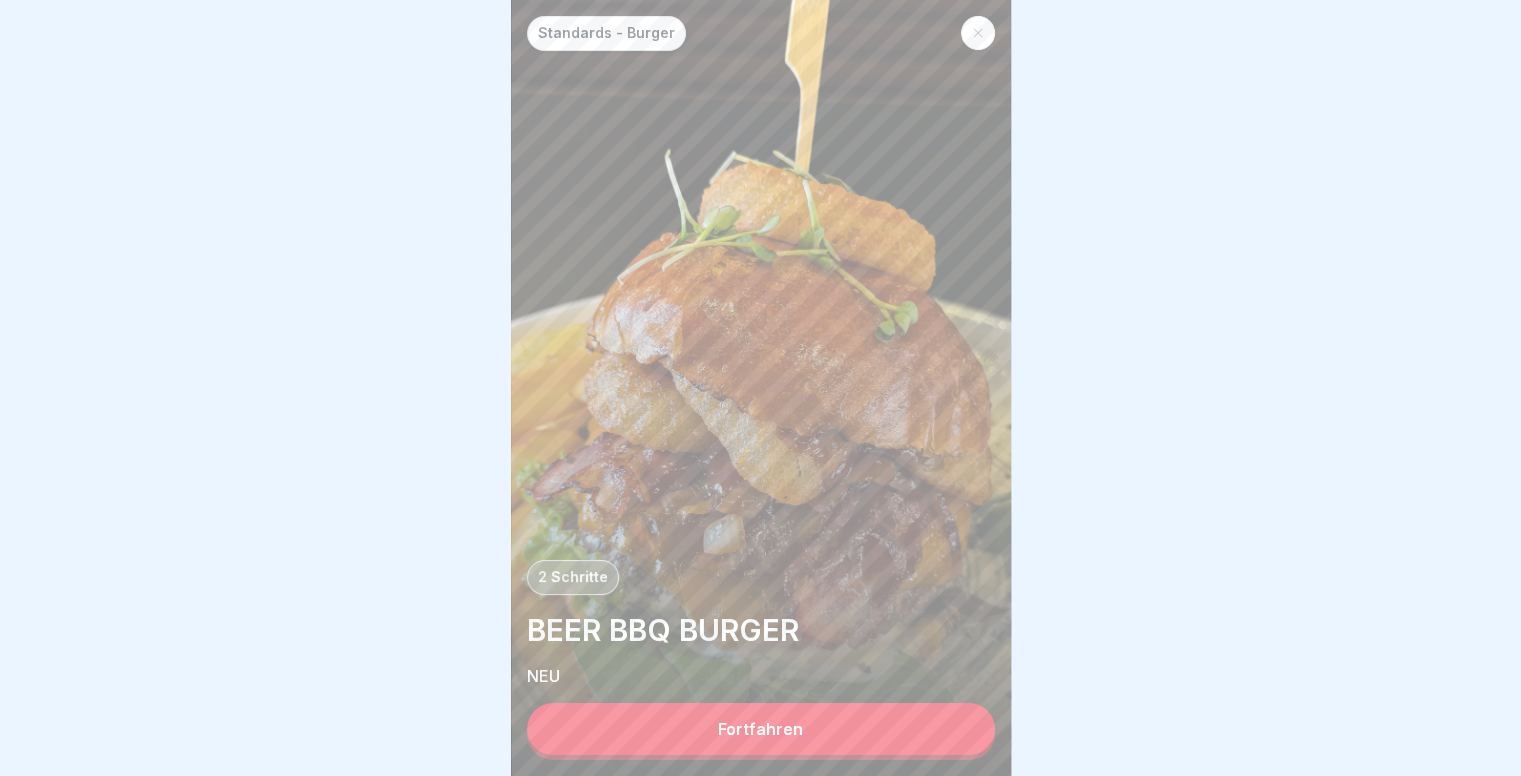 click on "Fortfahren" at bounding box center (761, 729) 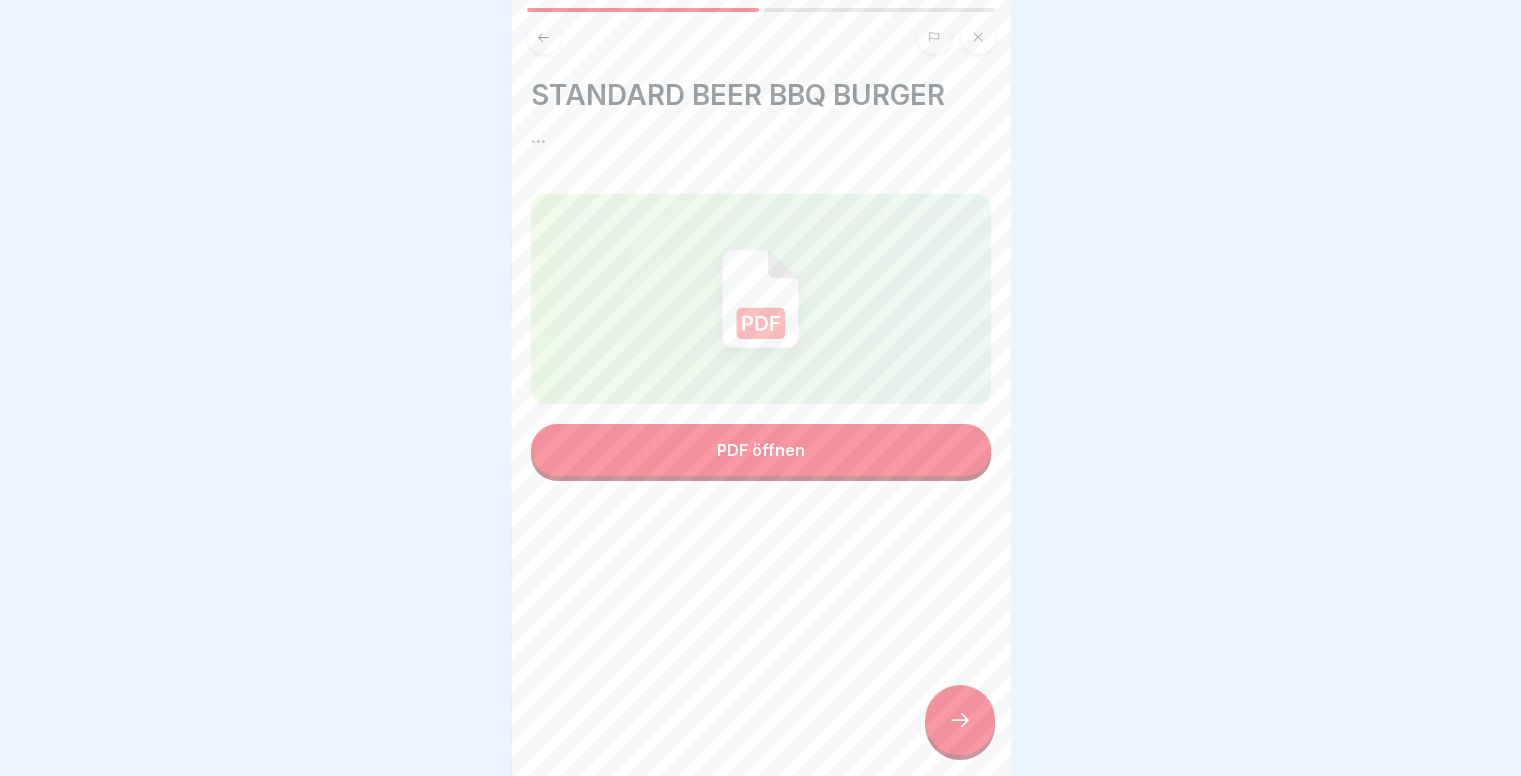 click at bounding box center [960, 720] 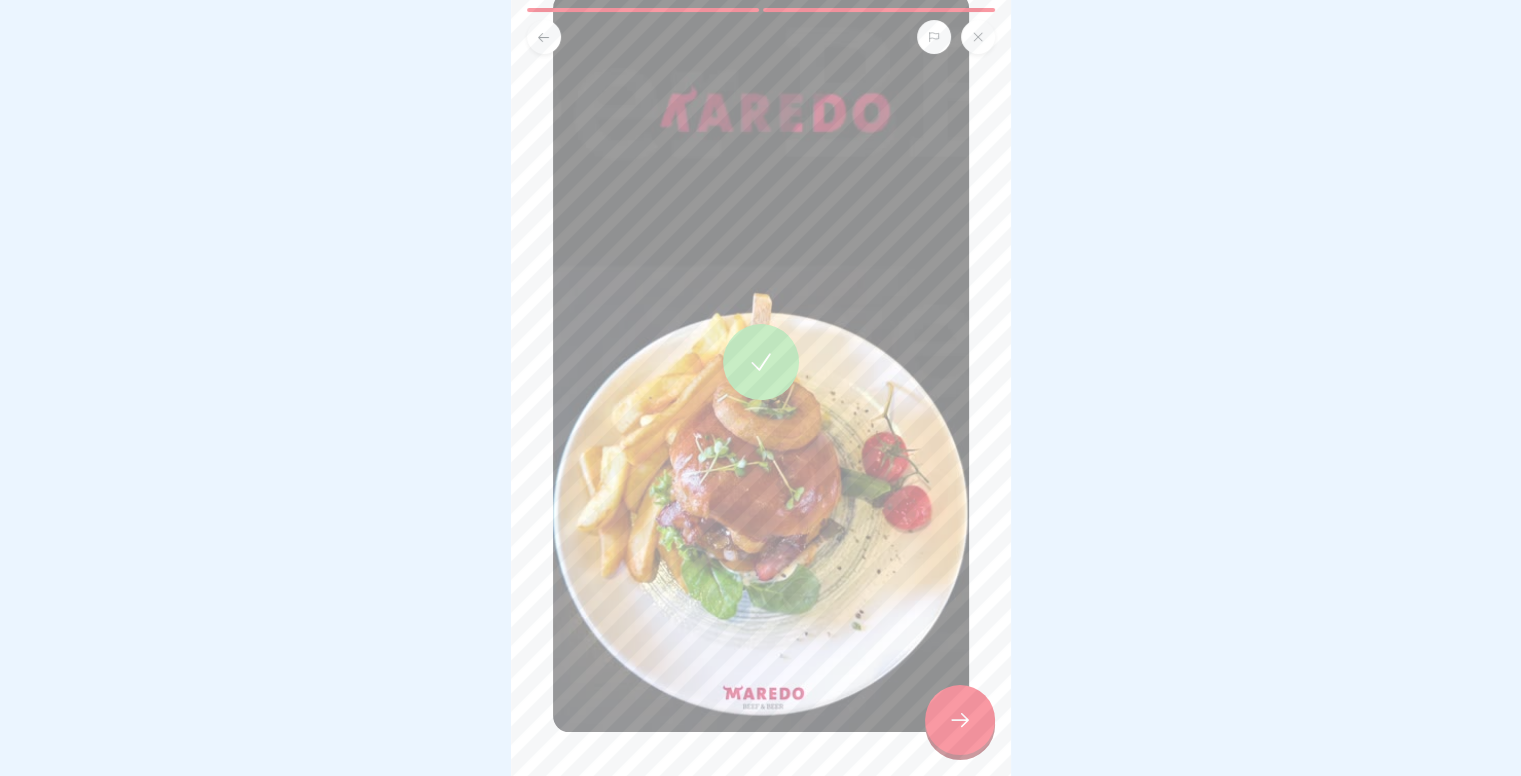 scroll, scrollTop: 294, scrollLeft: 0, axis: vertical 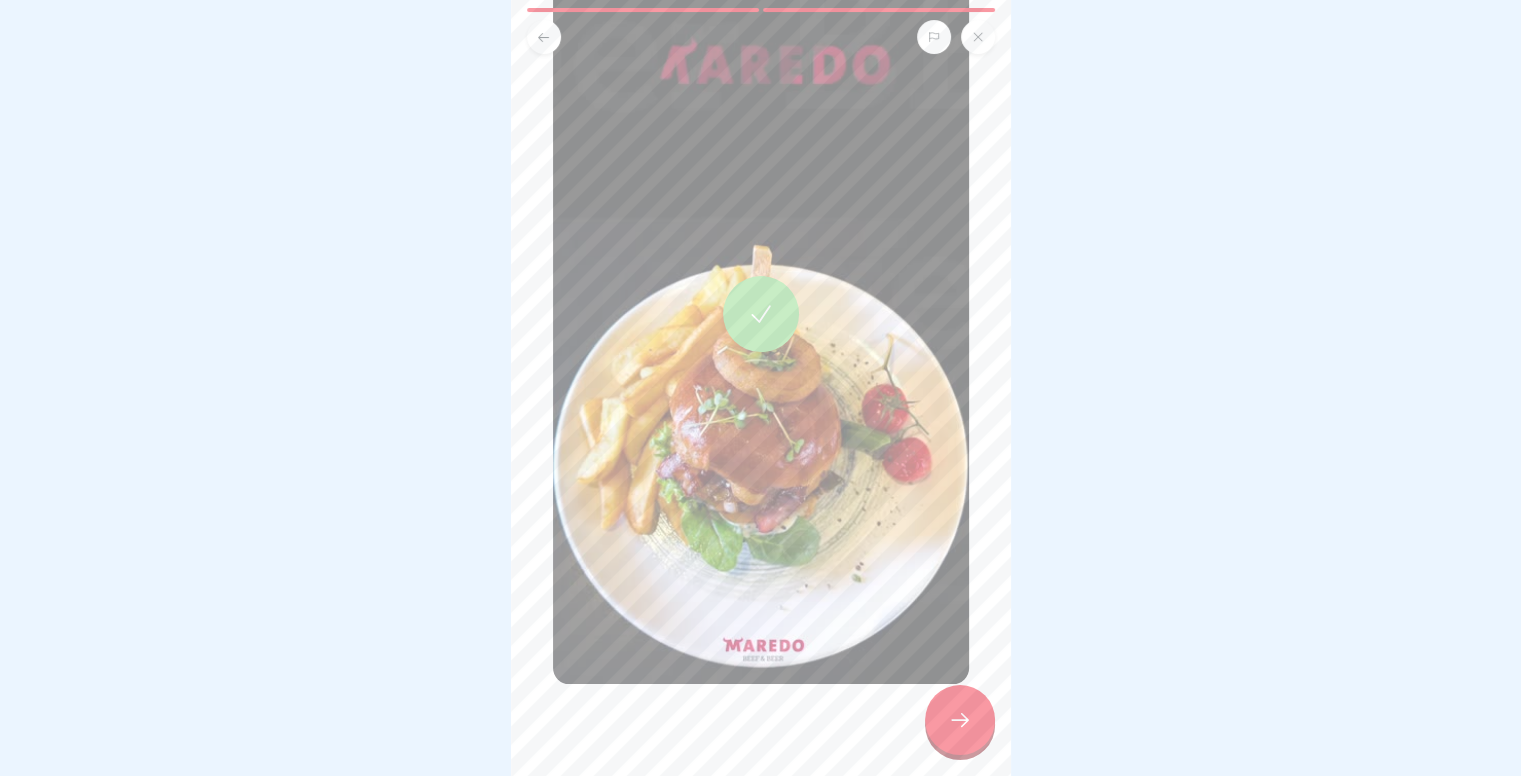 click 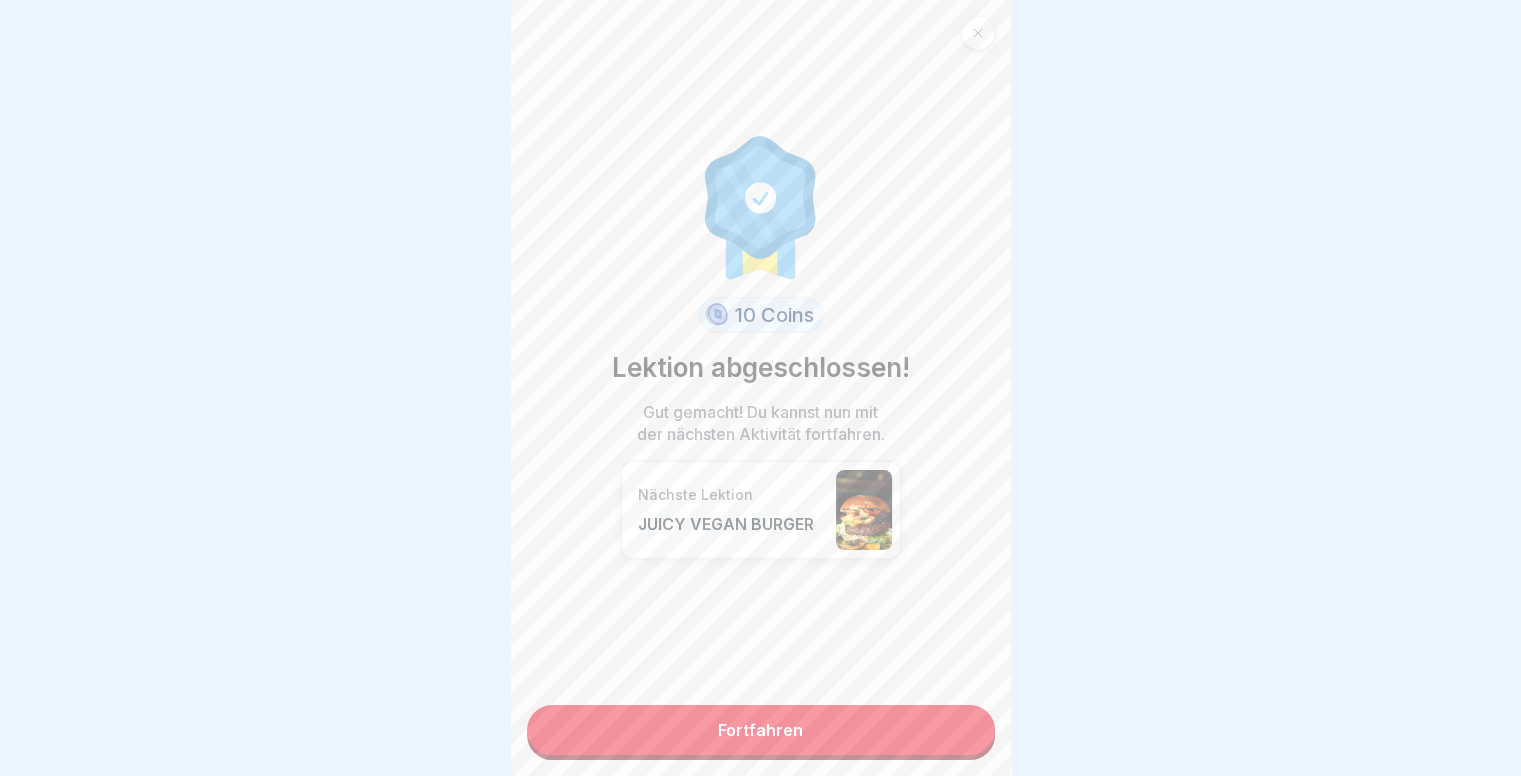 click on "Fortfahren" at bounding box center (761, 730) 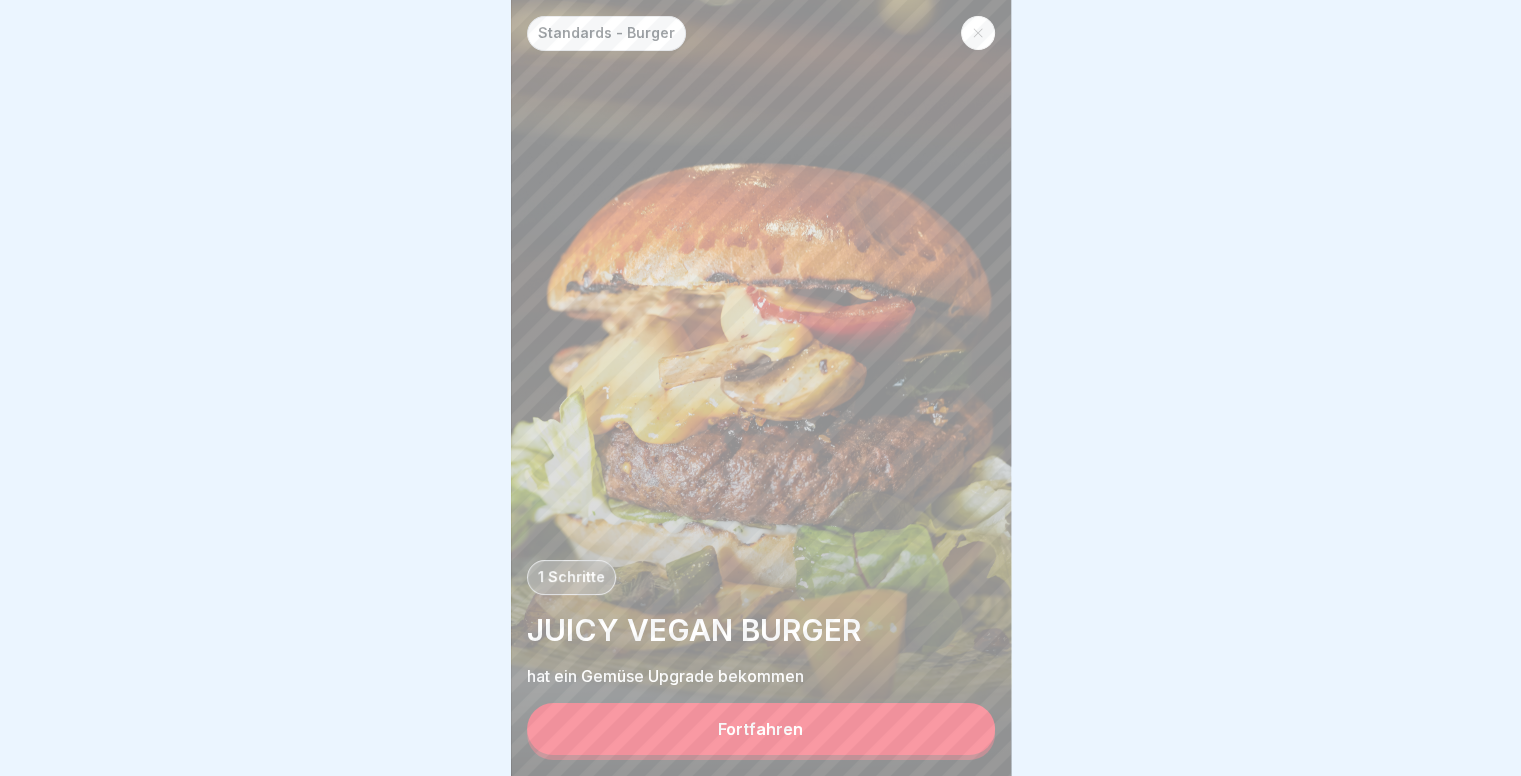 scroll, scrollTop: 15, scrollLeft: 0, axis: vertical 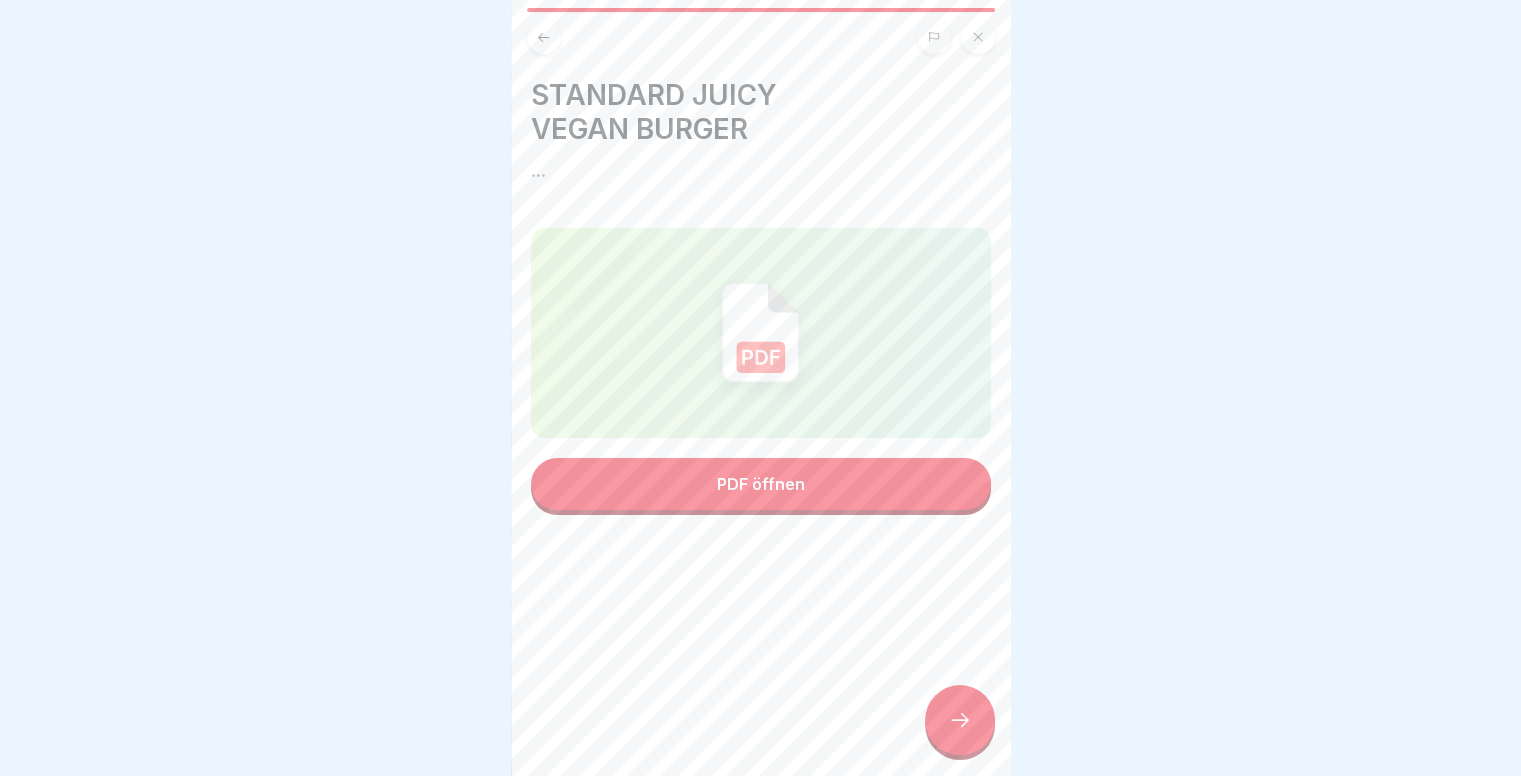 click on "PDF öffnen" at bounding box center [761, 484] 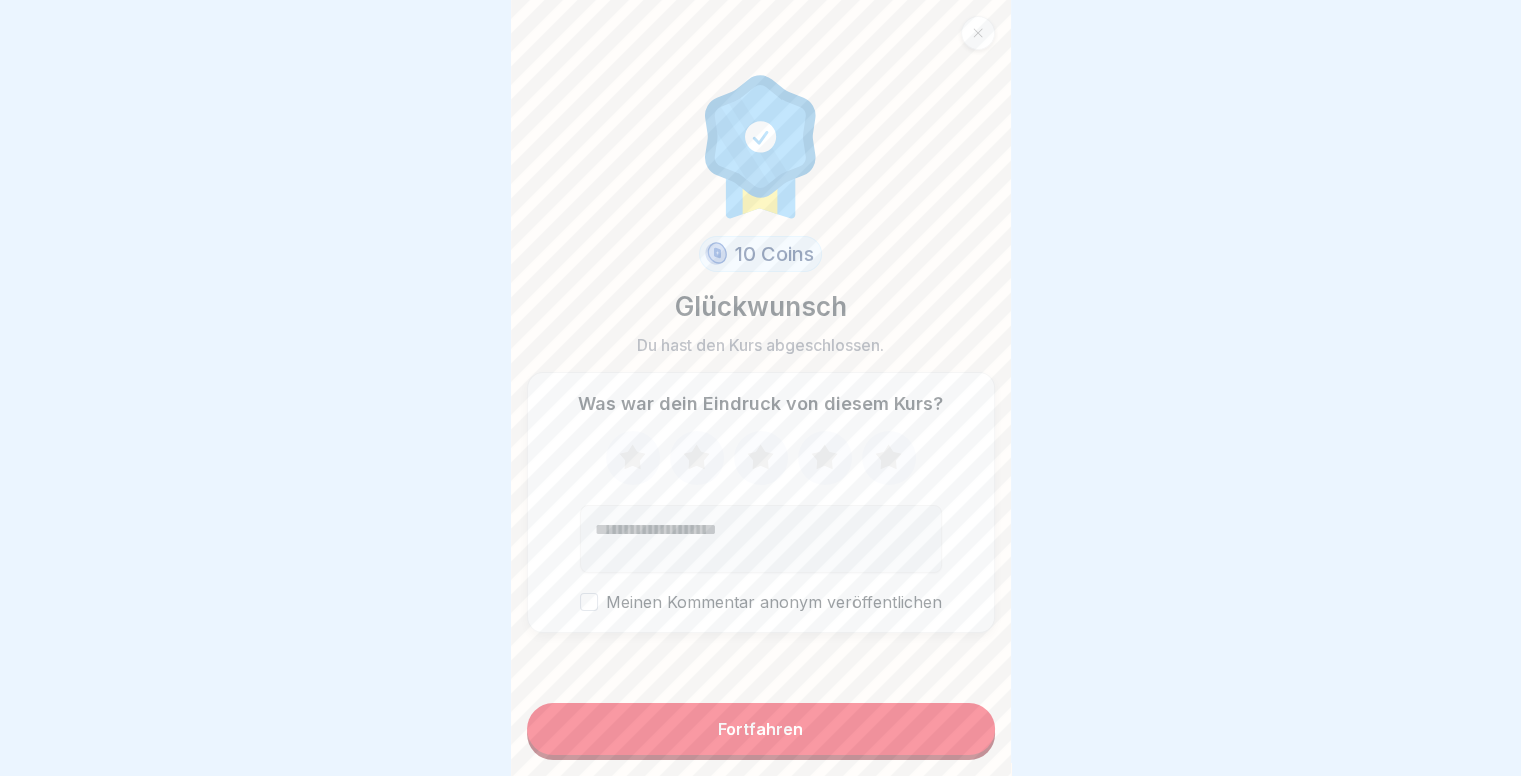 click 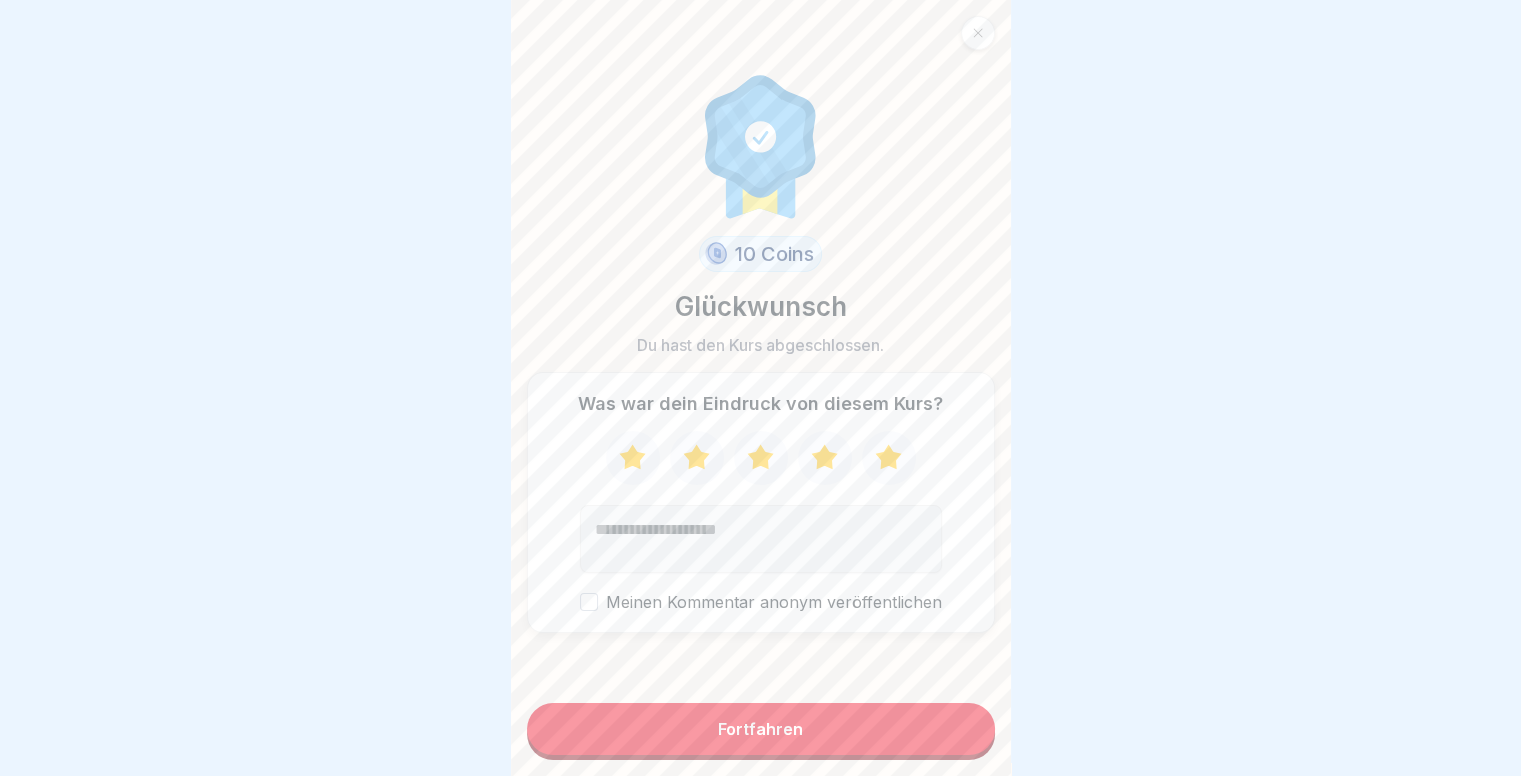 click on "Fortfahren" at bounding box center [761, 729] 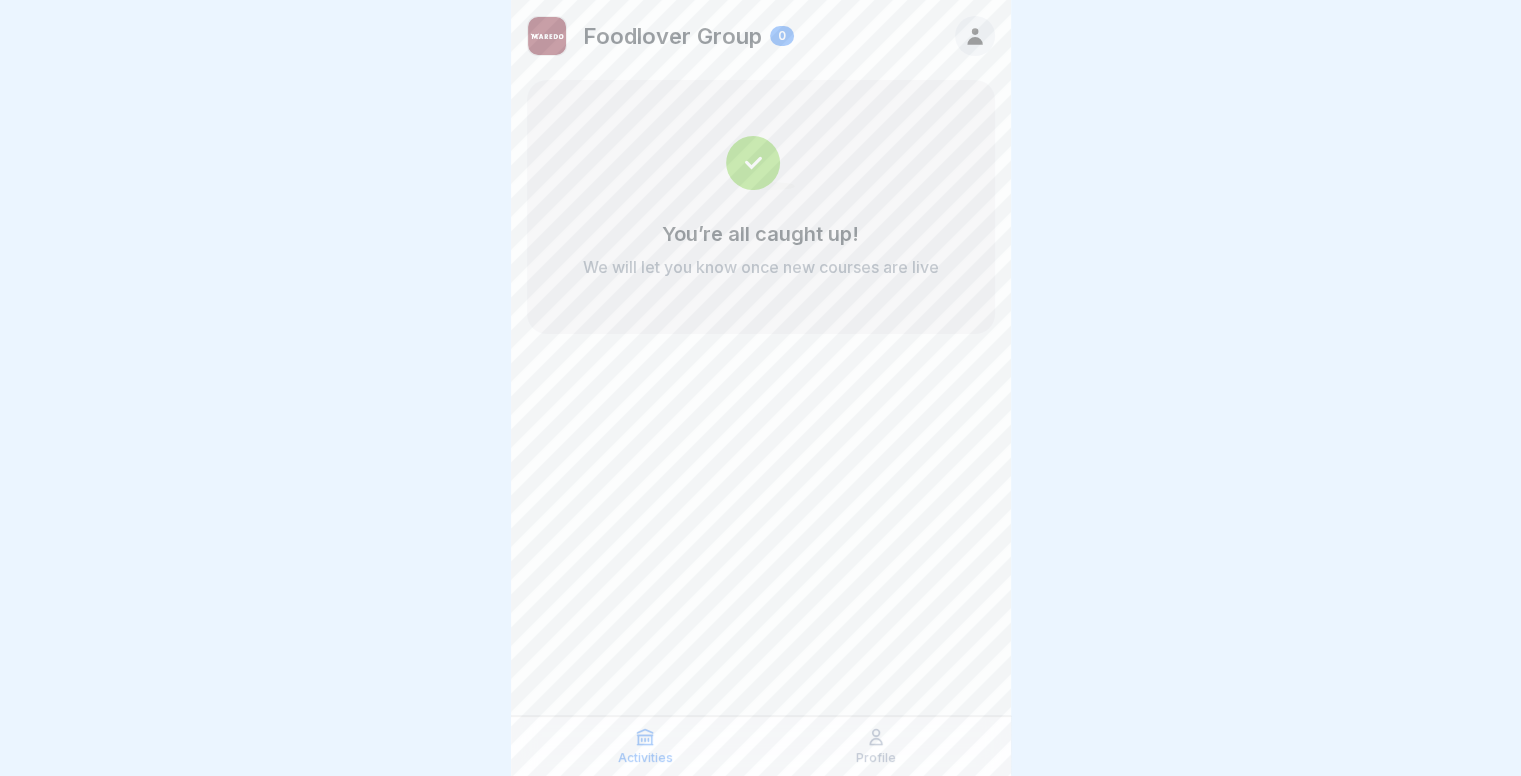 scroll, scrollTop: 15, scrollLeft: 0, axis: vertical 